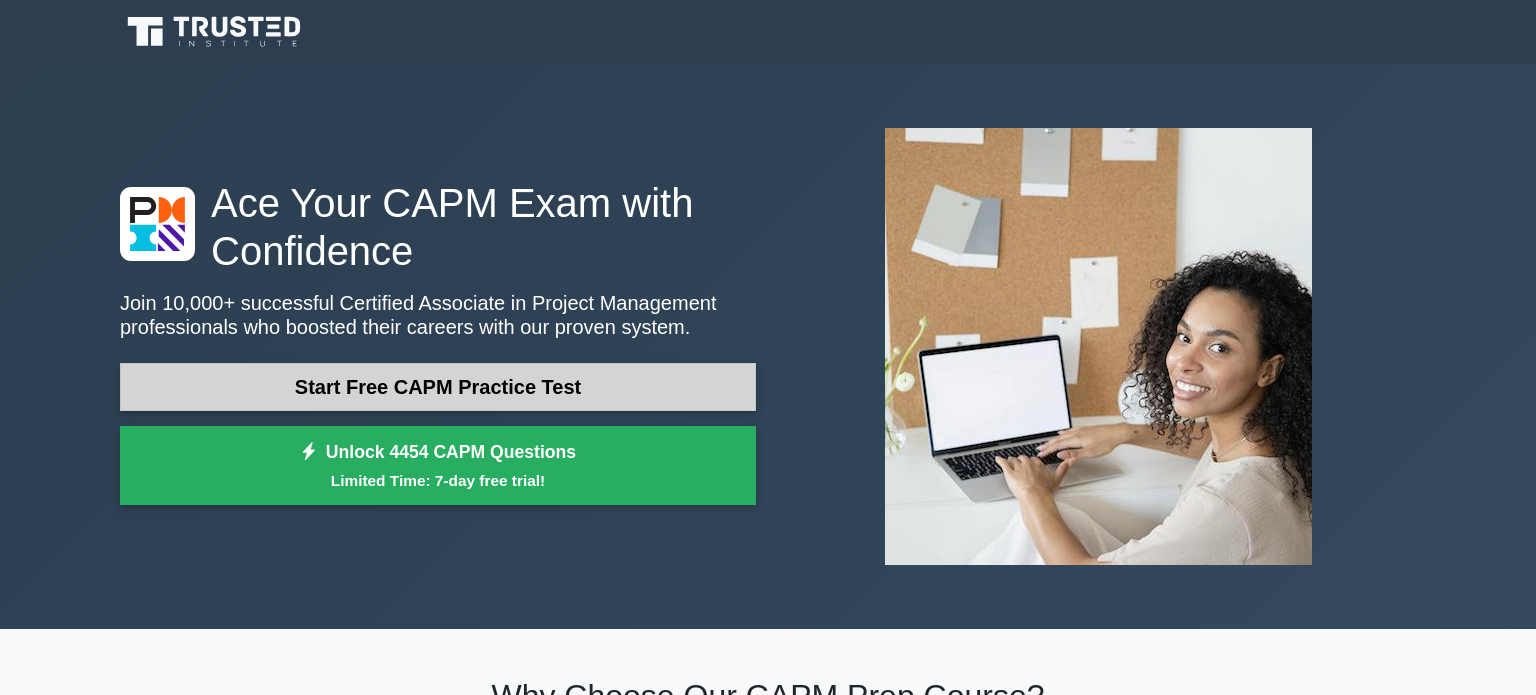 scroll, scrollTop: 0, scrollLeft: 0, axis: both 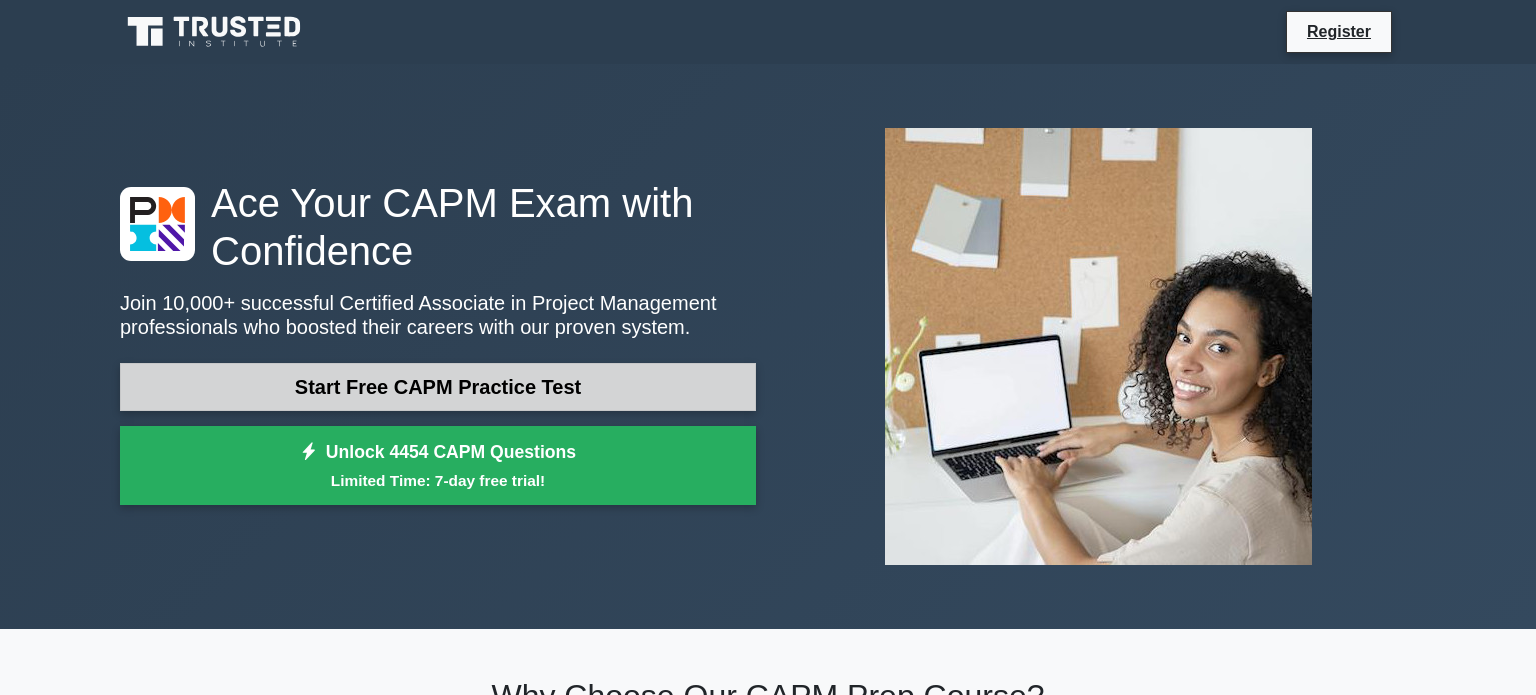 click on "Start Free CAPM Practice Test" at bounding box center [438, 387] 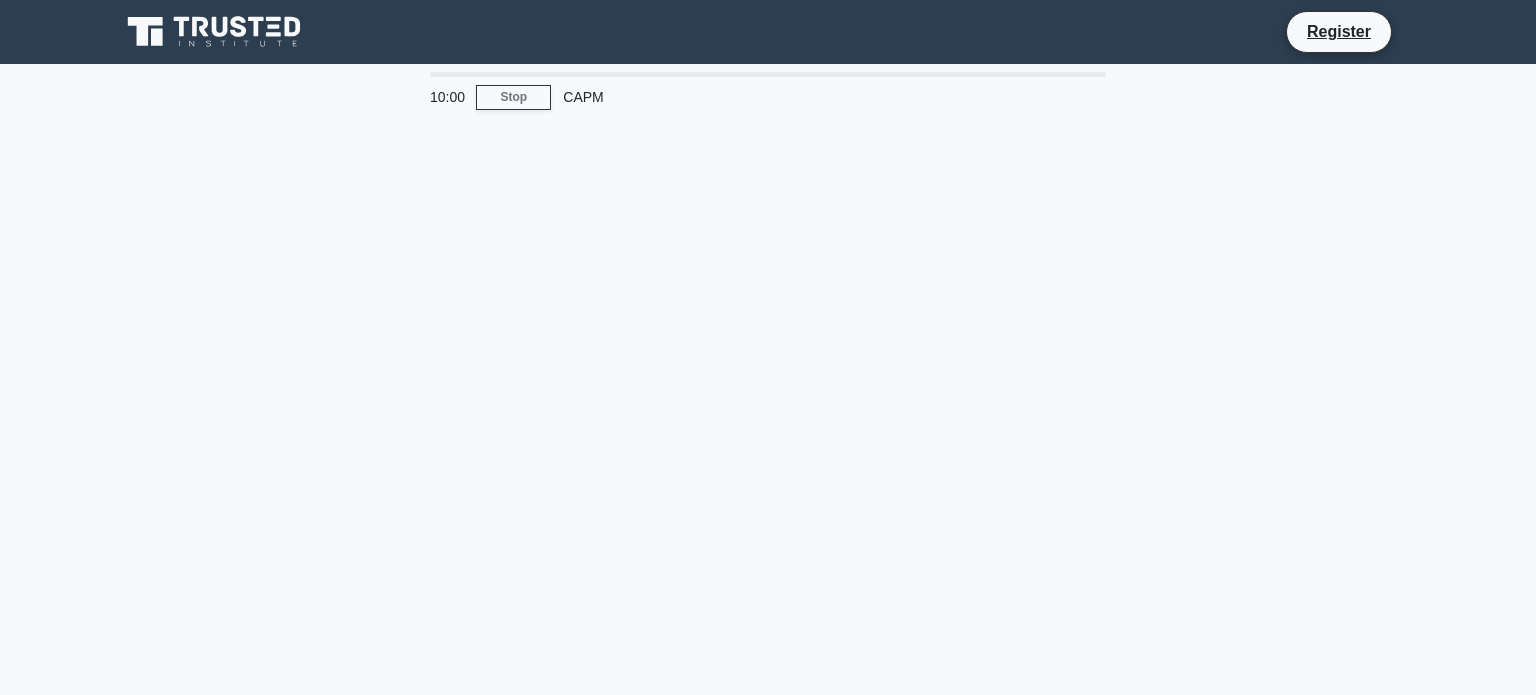 scroll, scrollTop: 0, scrollLeft: 0, axis: both 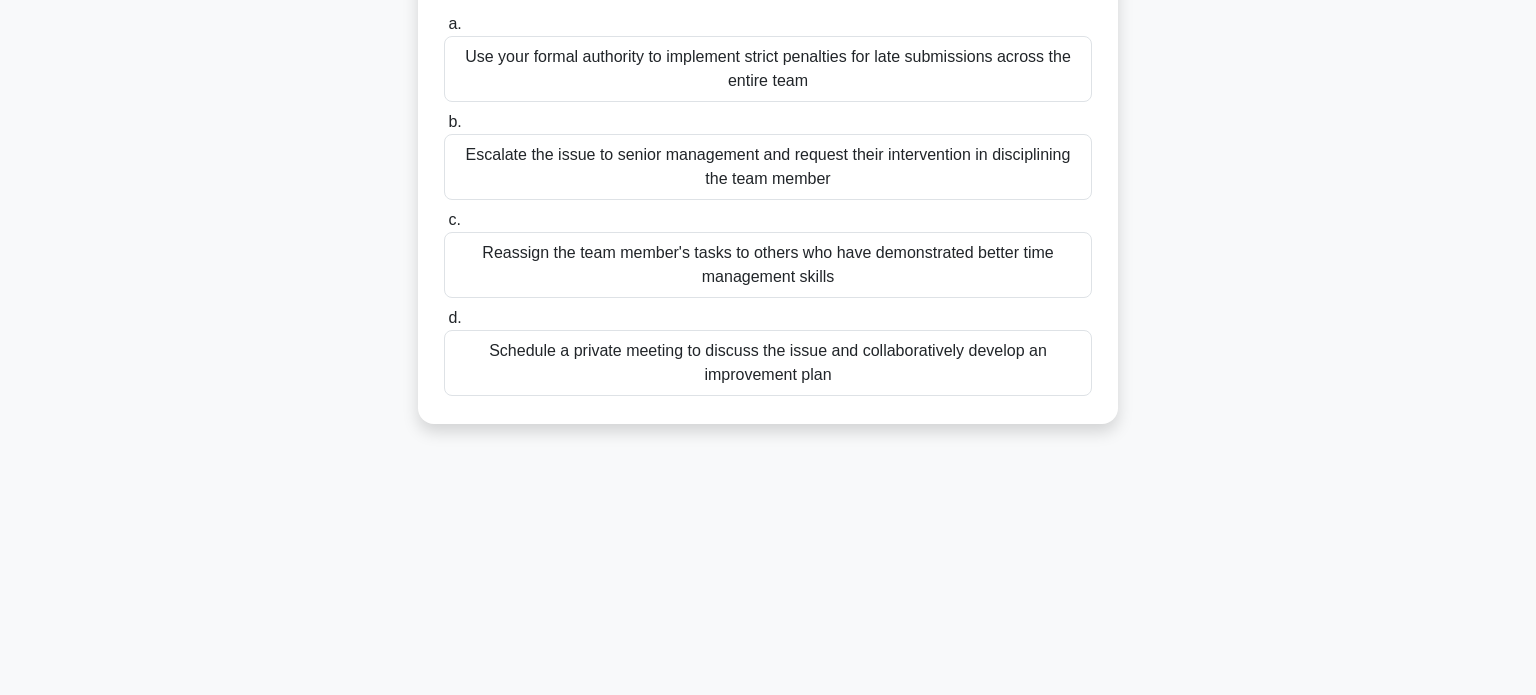 click on "Schedule a private meeting to discuss the issue and collaboratively develop an improvement plan" at bounding box center [768, 363] 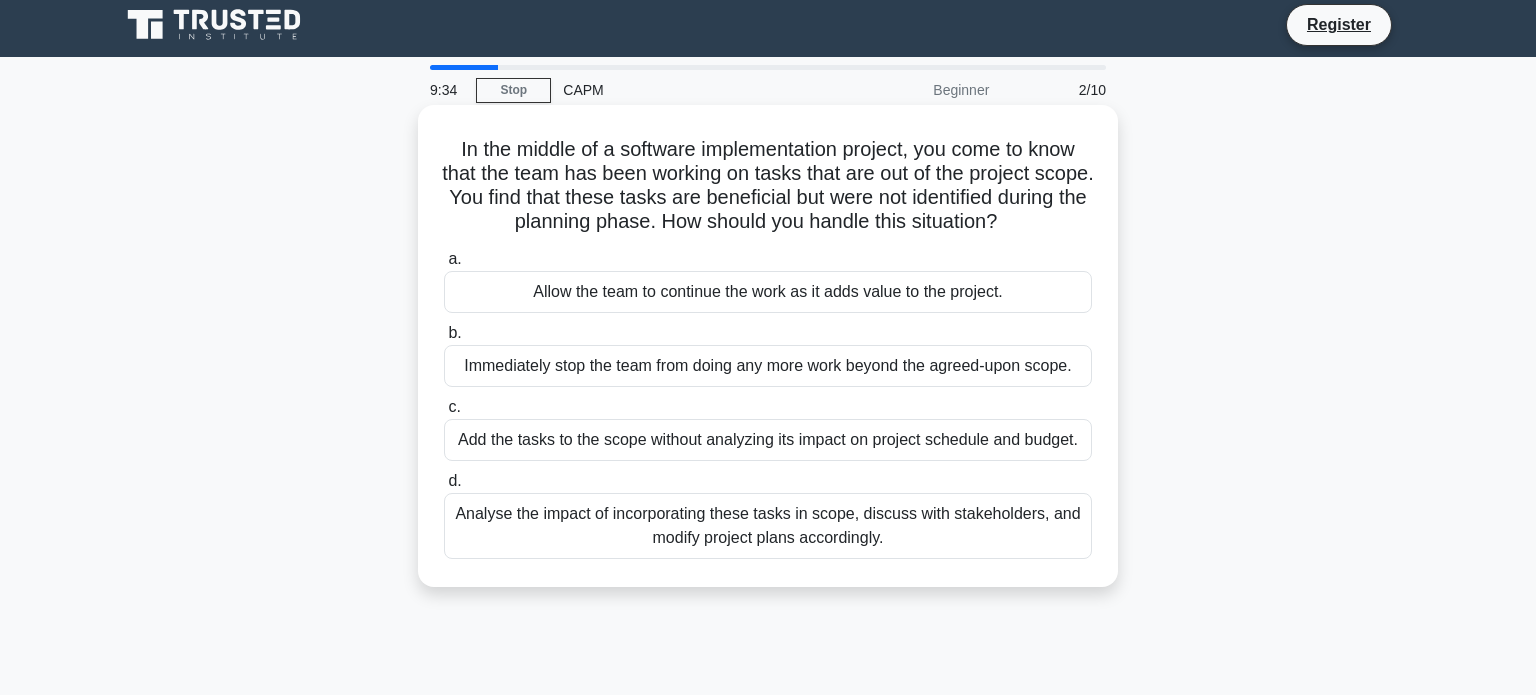 scroll, scrollTop: 0, scrollLeft: 0, axis: both 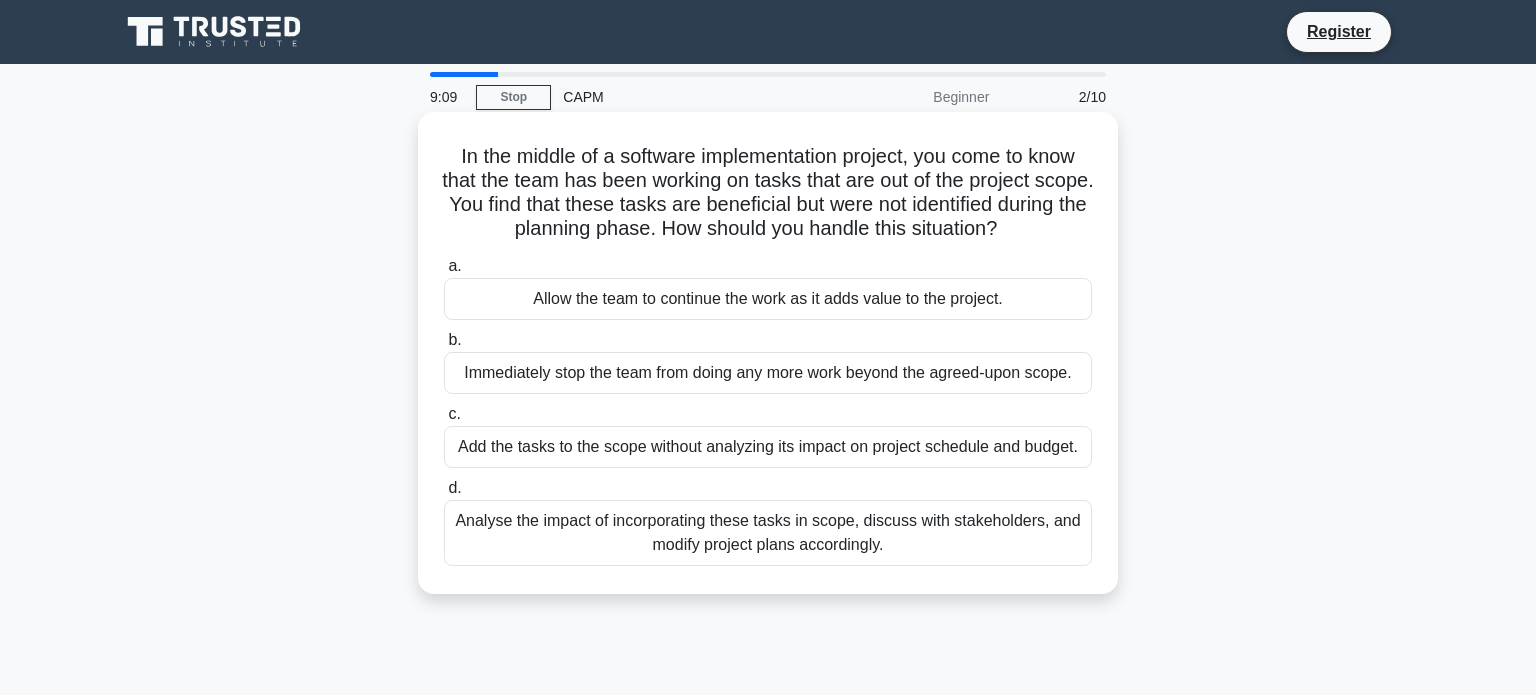 click on "Analyse the impact of incorporating these tasks in scope, discuss with stakeholders, and modify project plans accordingly." at bounding box center [768, 533] 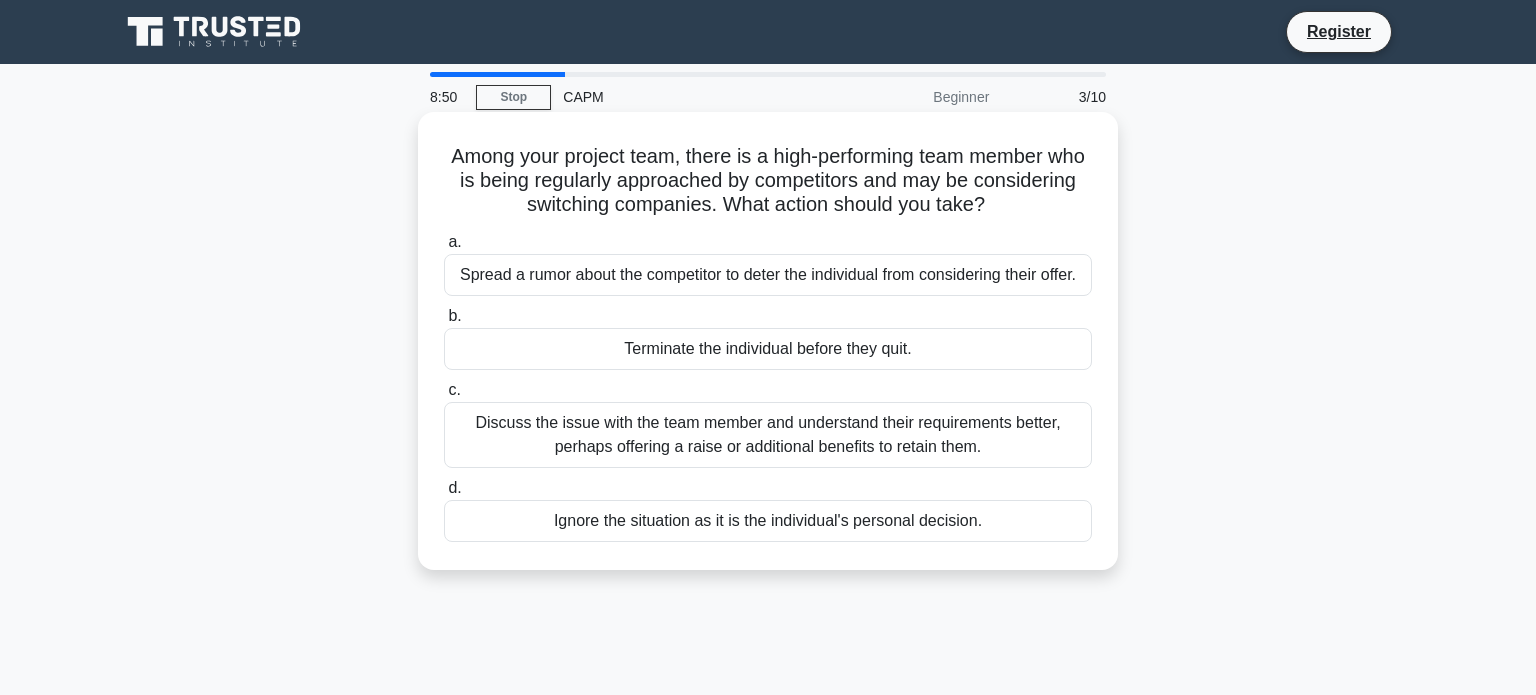 click on "Discuss the issue with the team member and understand their requirements better, perhaps offering a raise or additional benefits to retain them." at bounding box center (768, 435) 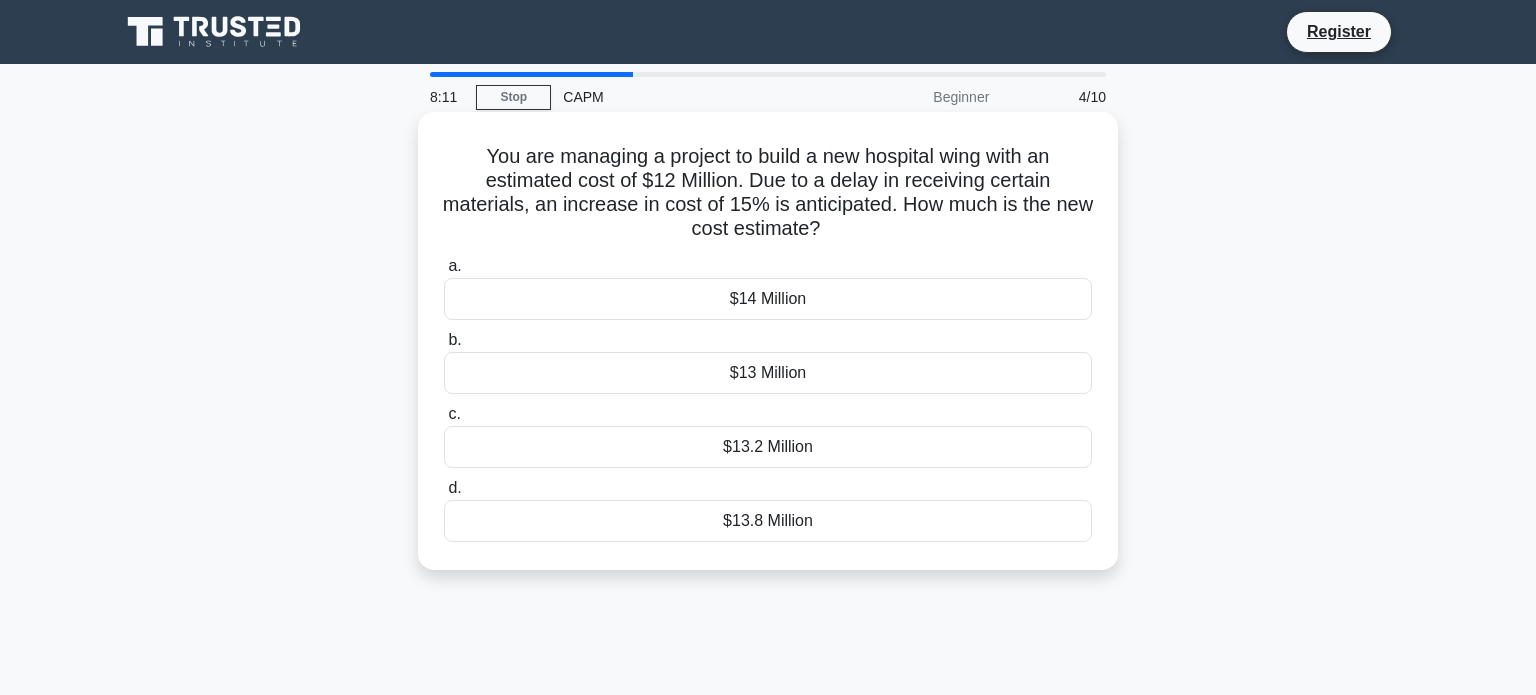 click on "$13.8 Million" at bounding box center [768, 521] 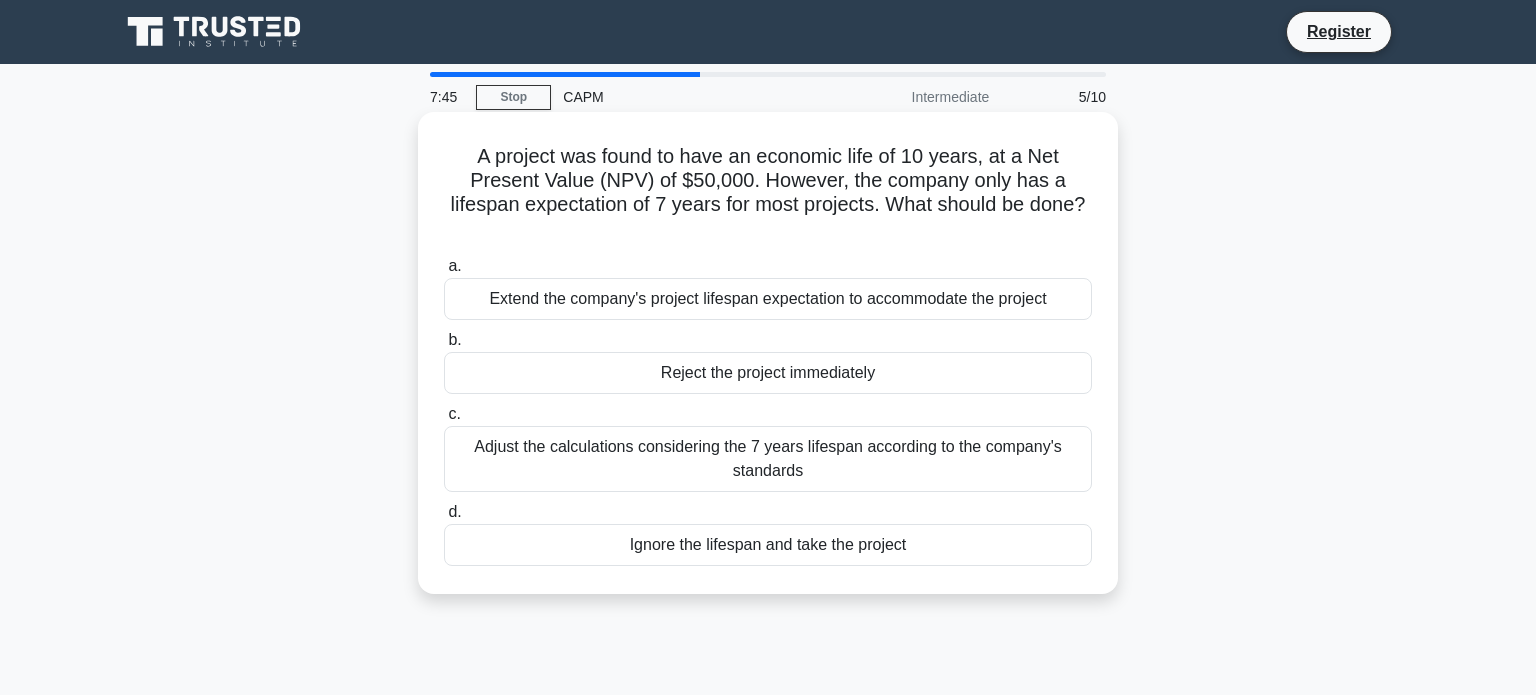 click on "Adjust the calculations considering the 7 years lifespan according to the company's standards" at bounding box center [768, 459] 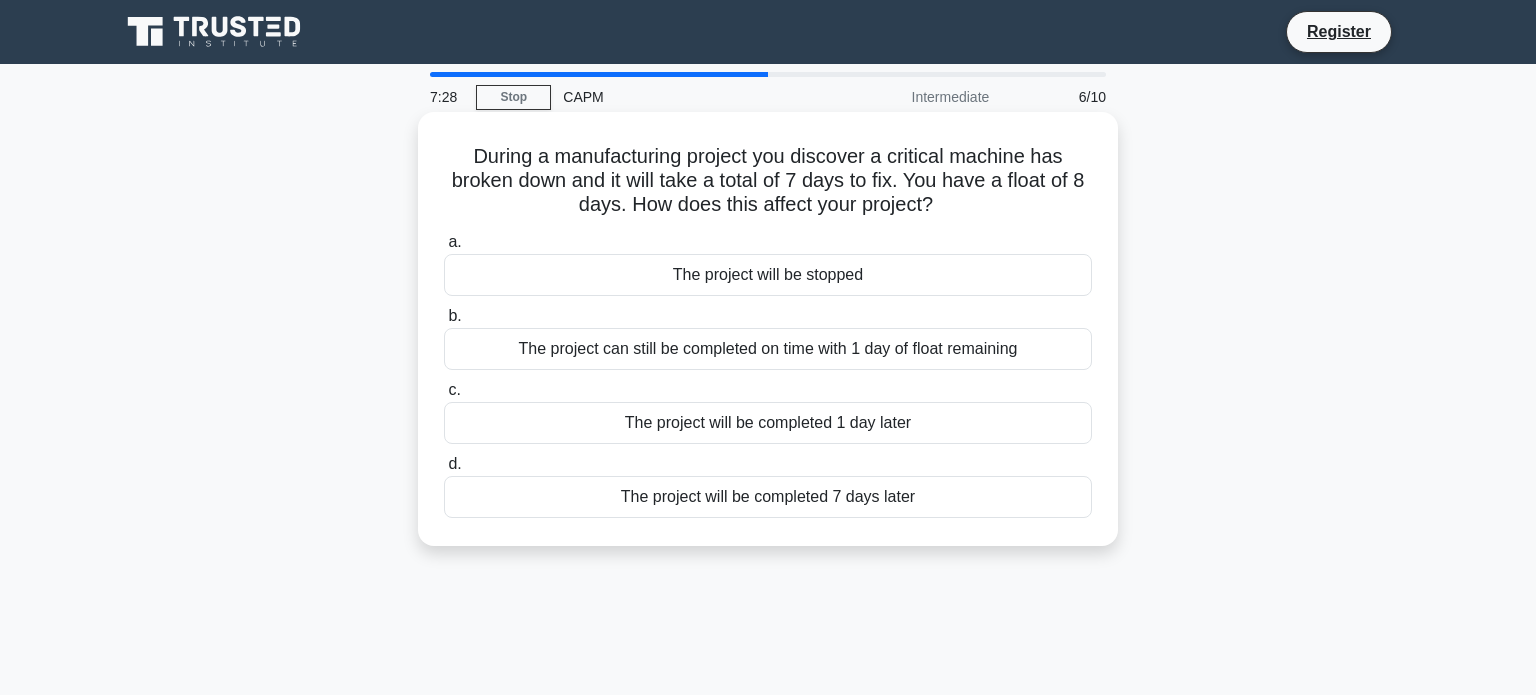 click on "The project will be completed 7 days later" at bounding box center (768, 497) 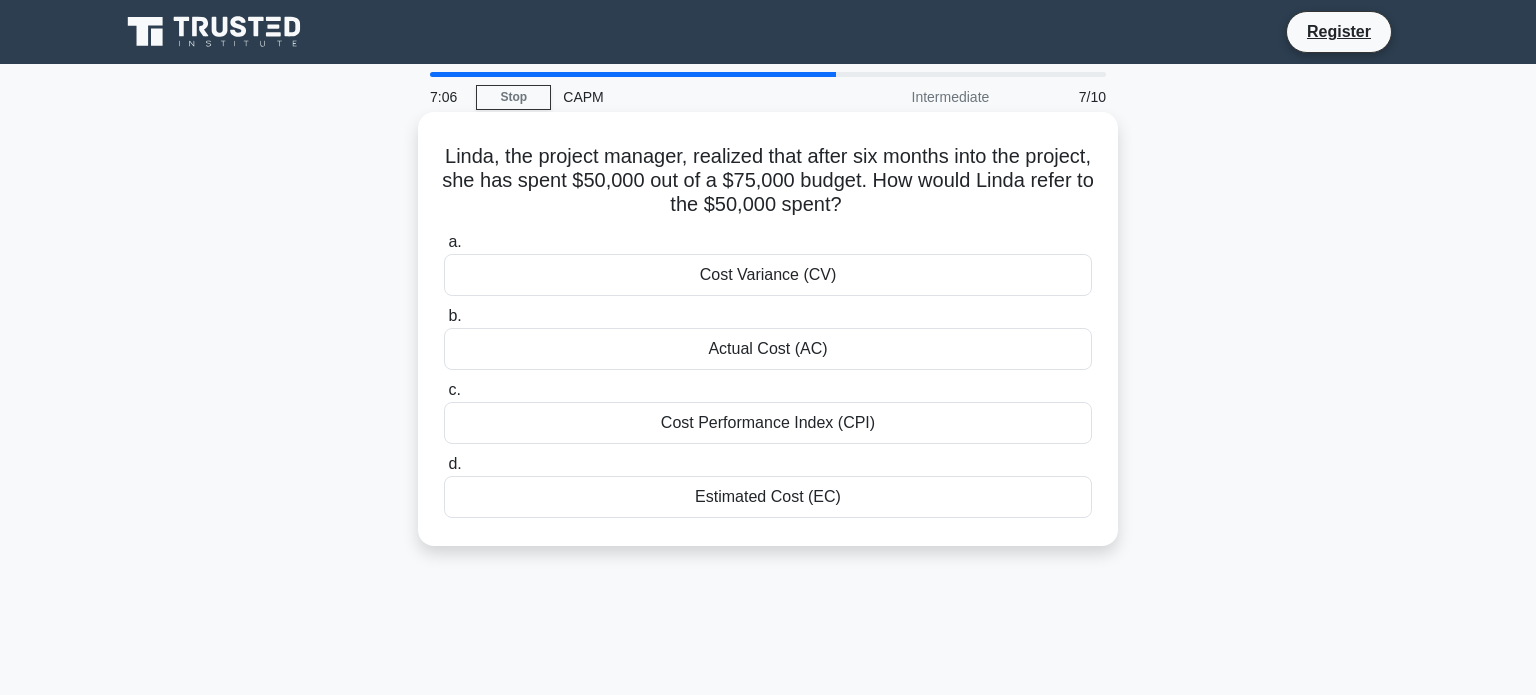 click on "Actual Cost (AC)" at bounding box center (768, 349) 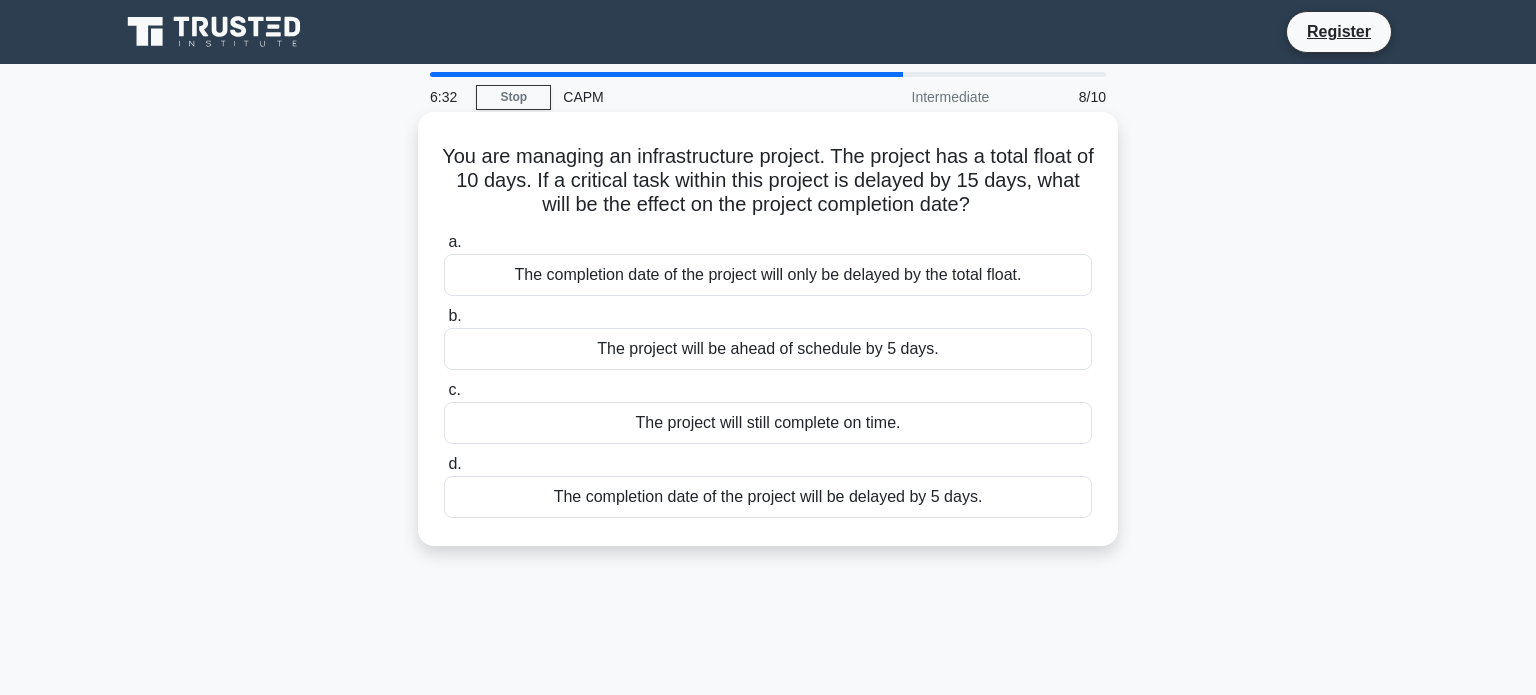 click on "The completion date of the project will be delayed by 5 days." at bounding box center [768, 497] 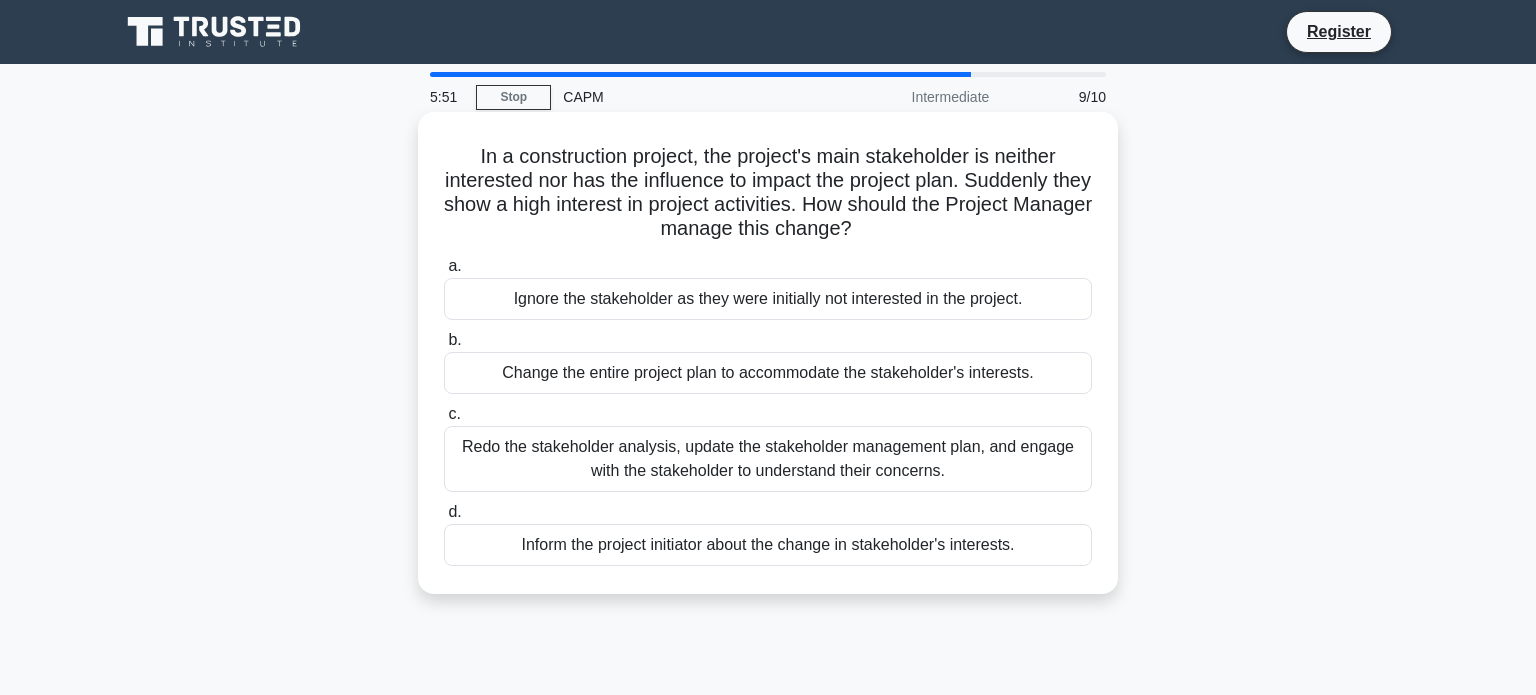 click on "Inform the project initiator about the change in stakeholder's interests." at bounding box center (768, 545) 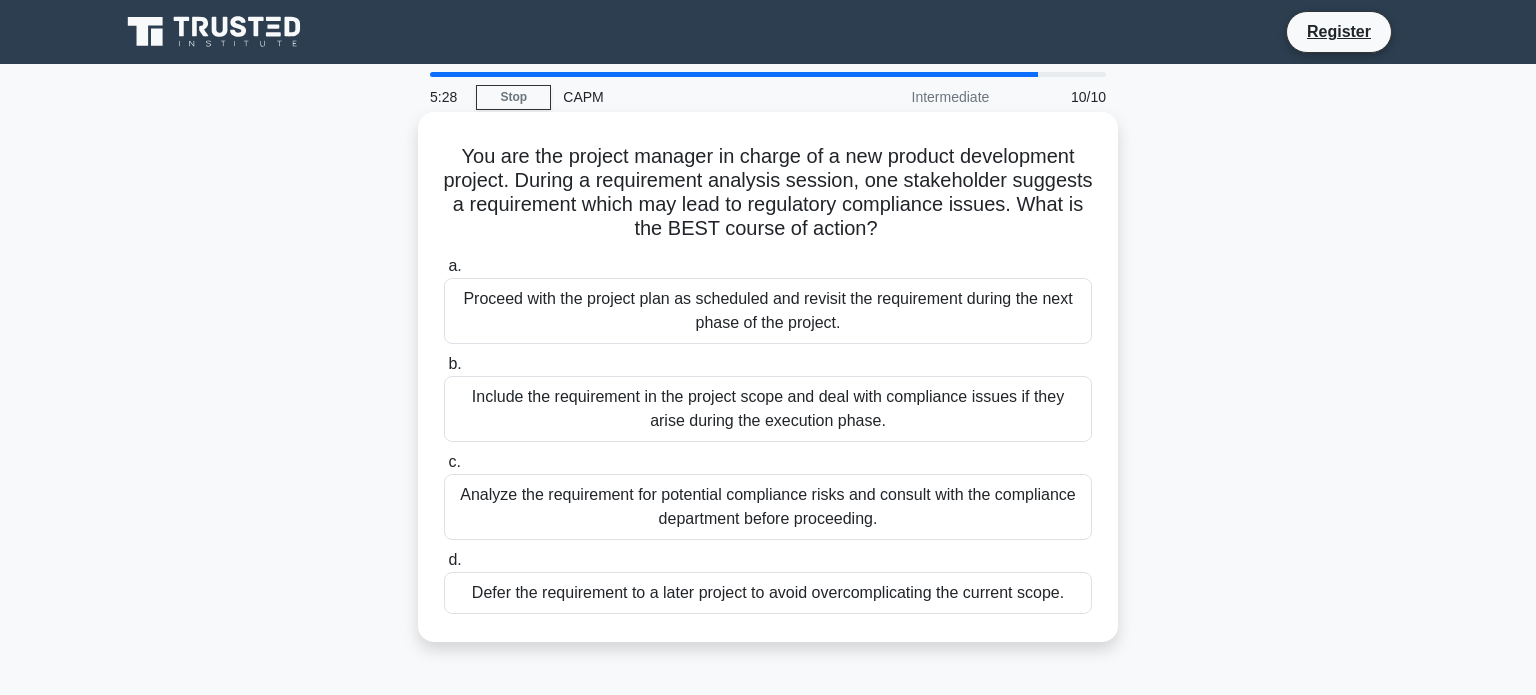 click on "Analyze the requirement for potential compliance risks and consult with the compliance department before proceeding." at bounding box center (768, 507) 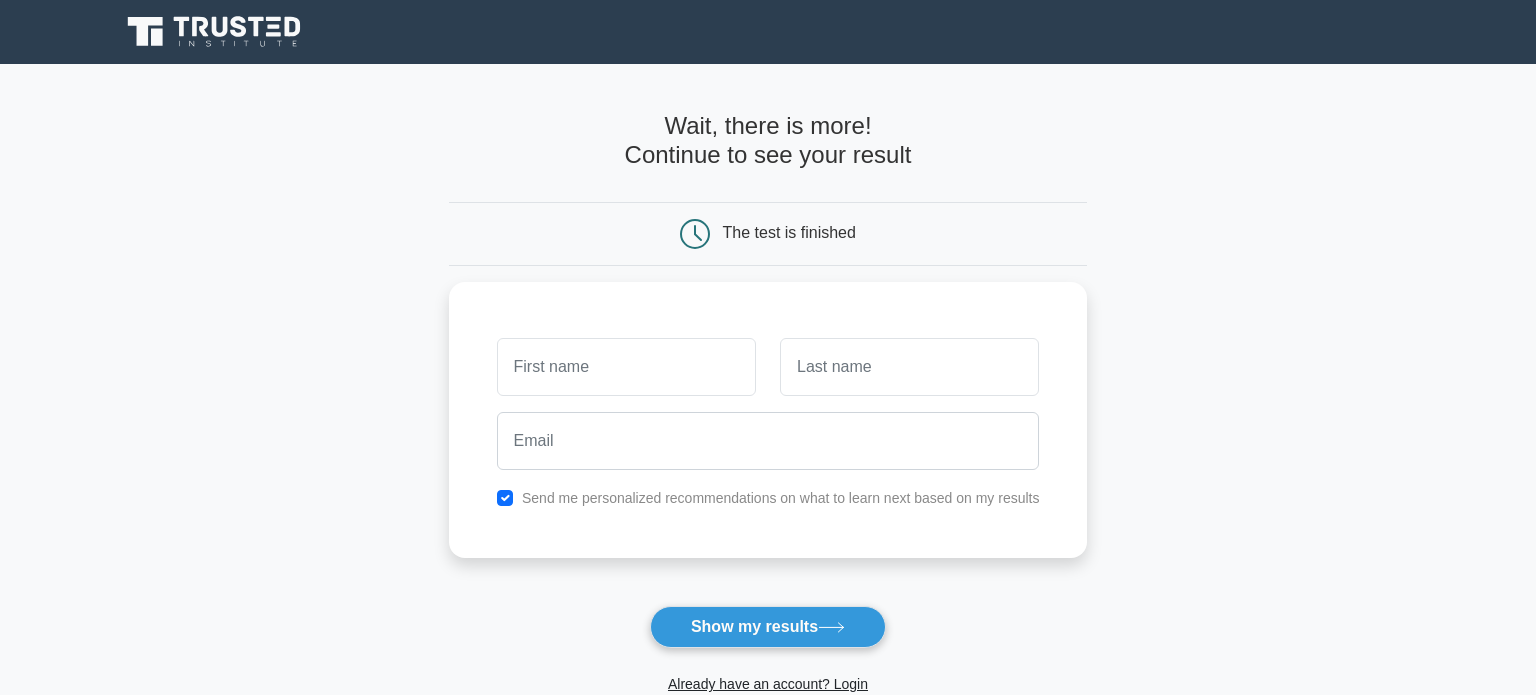 scroll, scrollTop: 0, scrollLeft: 0, axis: both 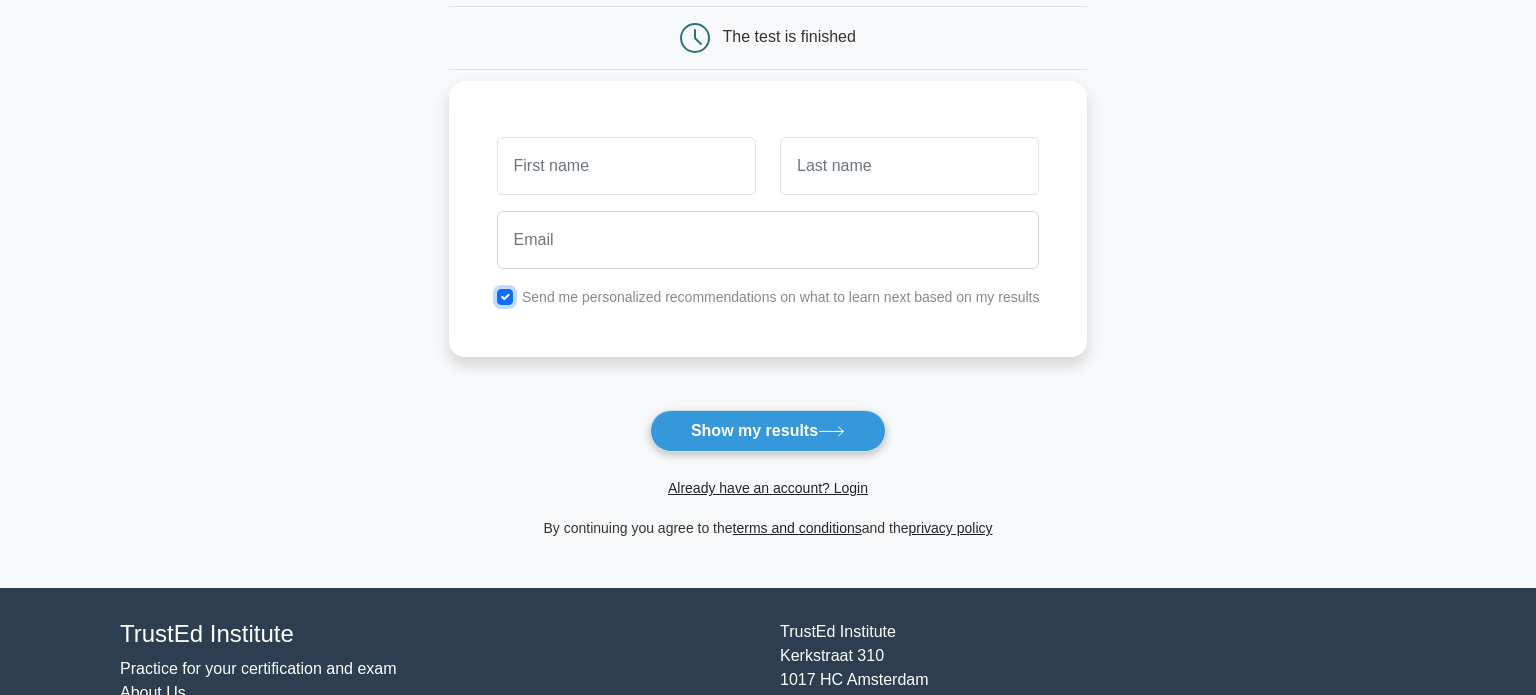click at bounding box center [505, 297] 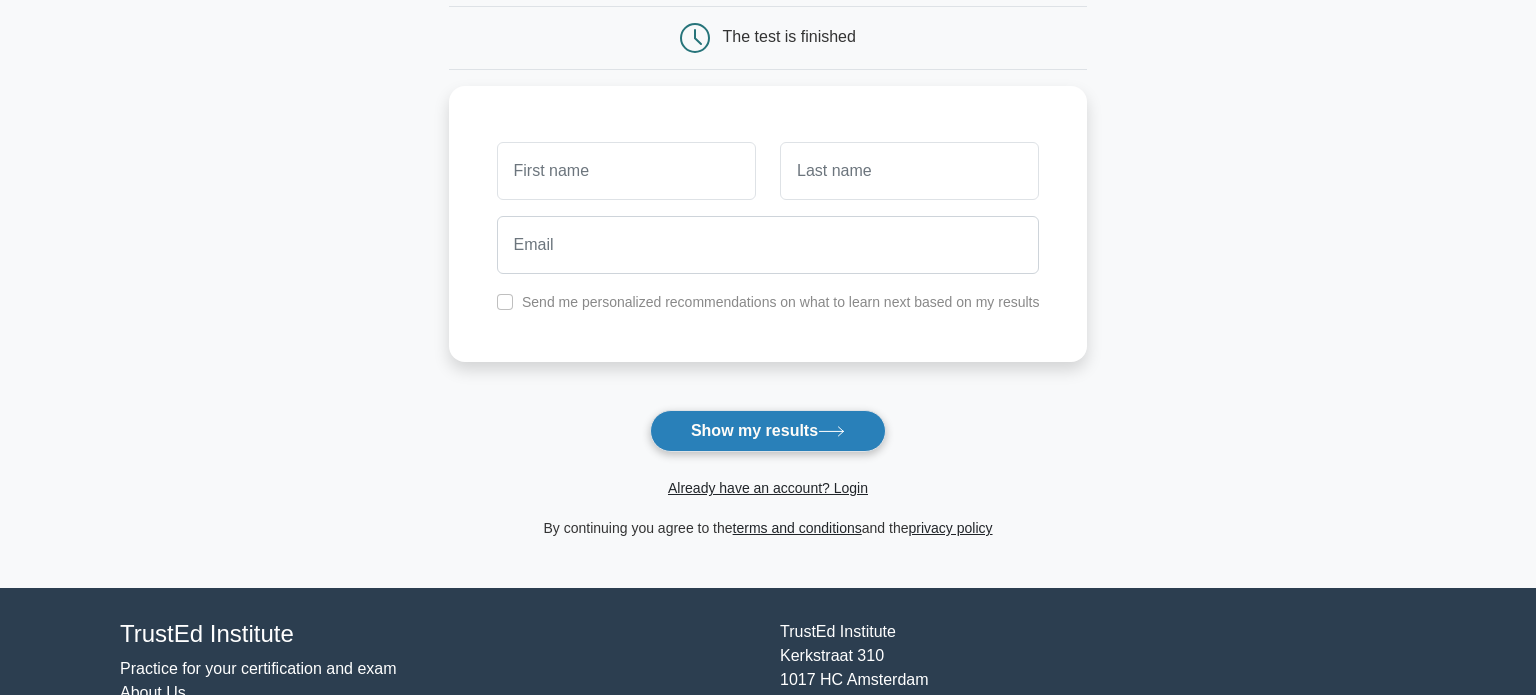 click on "Show my results" at bounding box center [768, 431] 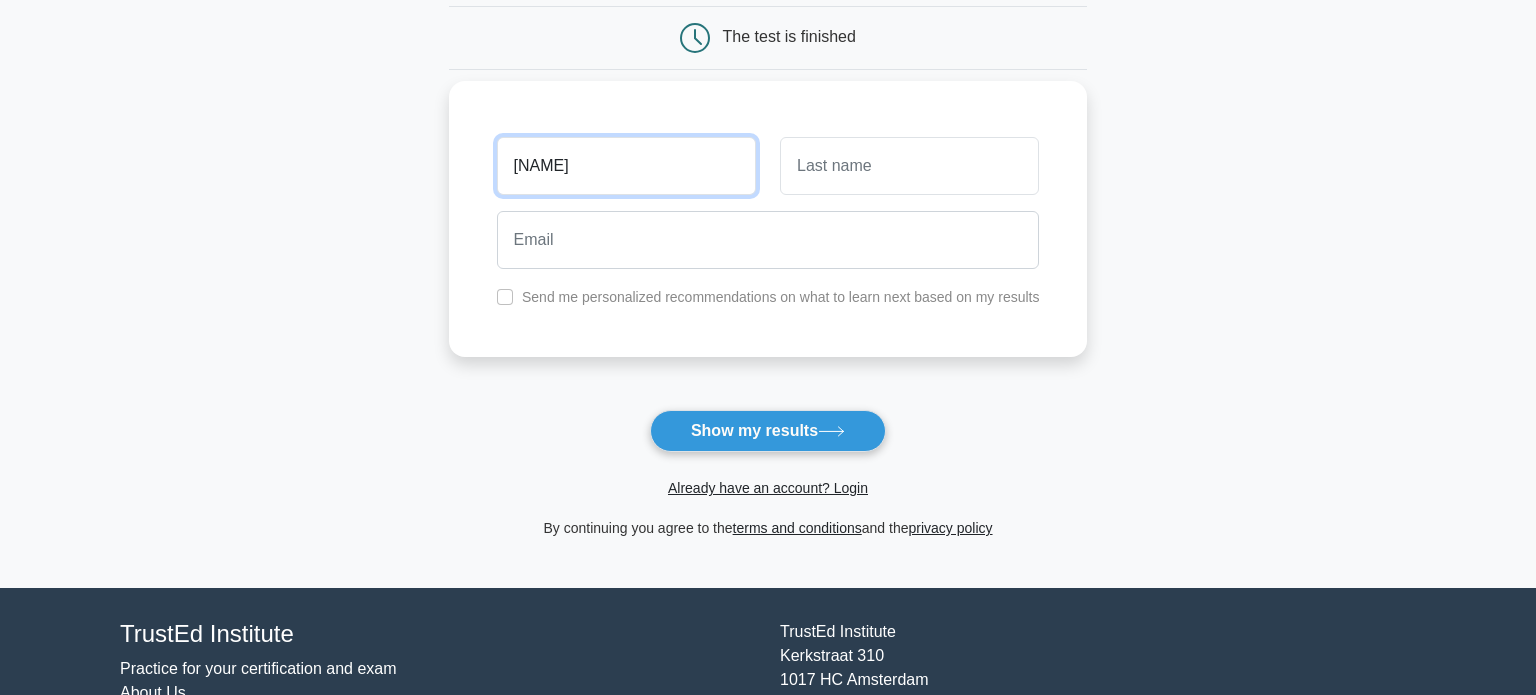 type on "john" 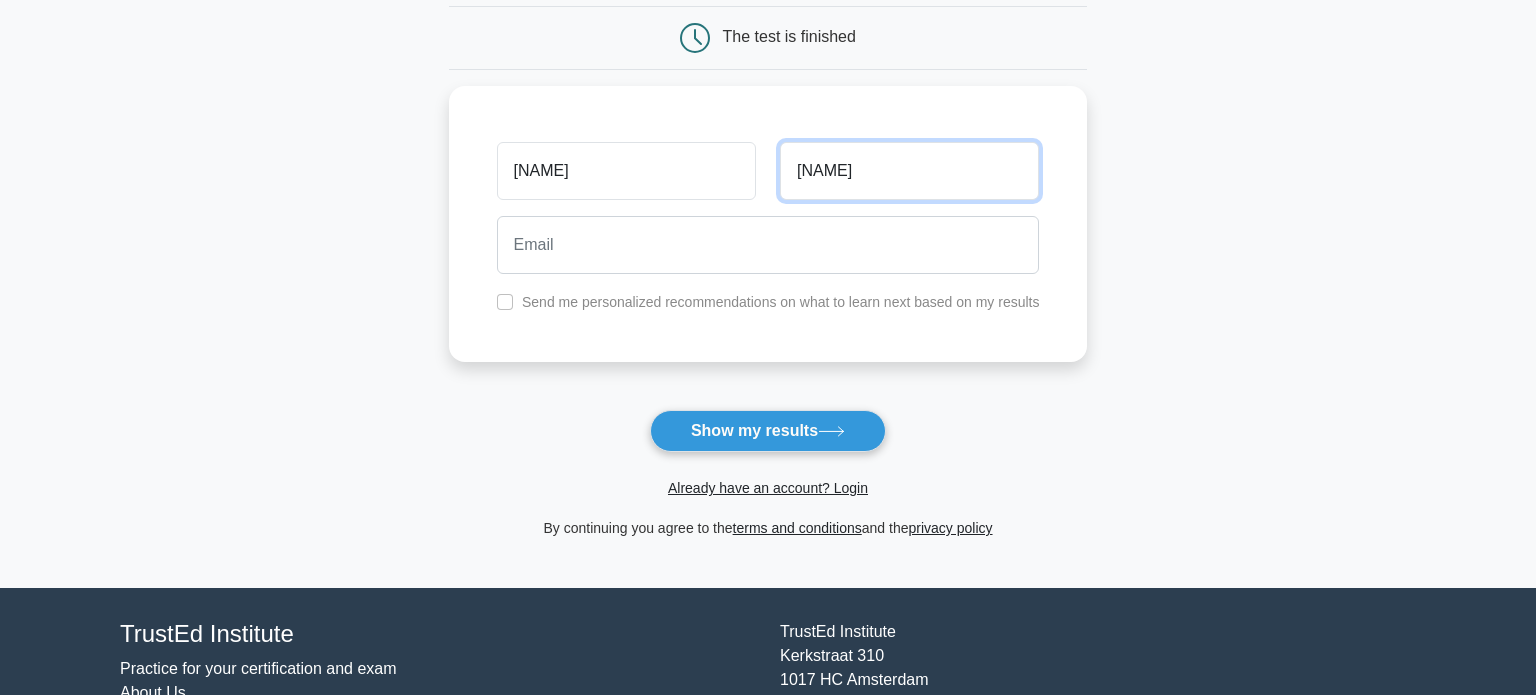 type on "smith" 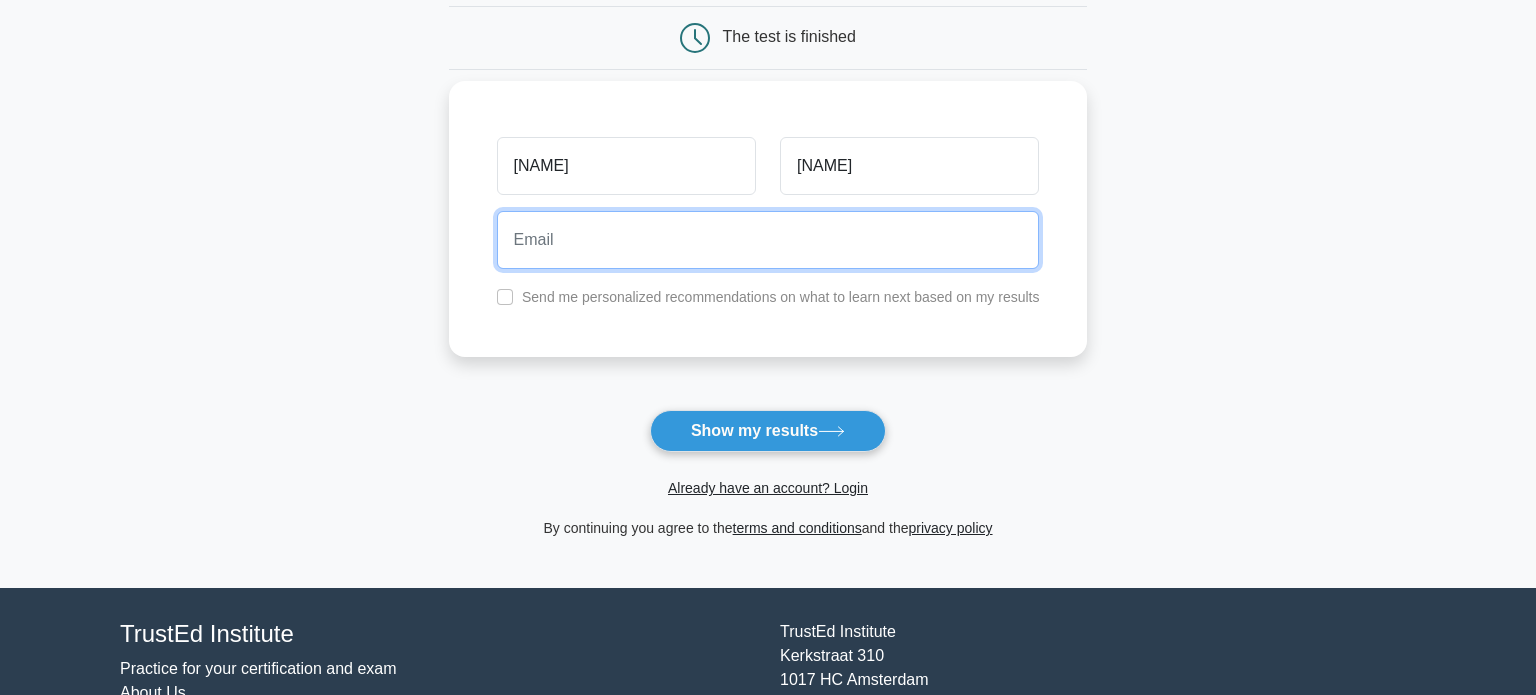 click at bounding box center (768, 240) 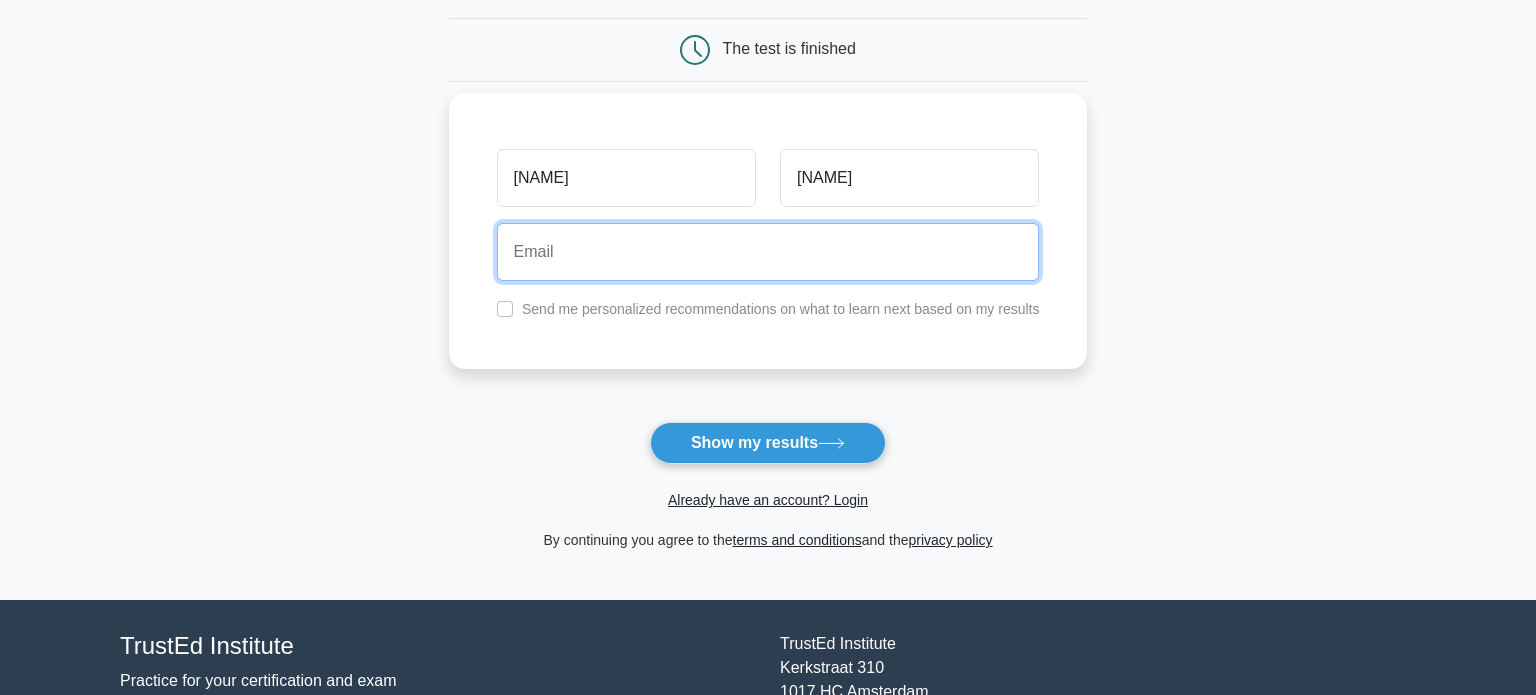 scroll, scrollTop: 188, scrollLeft: 0, axis: vertical 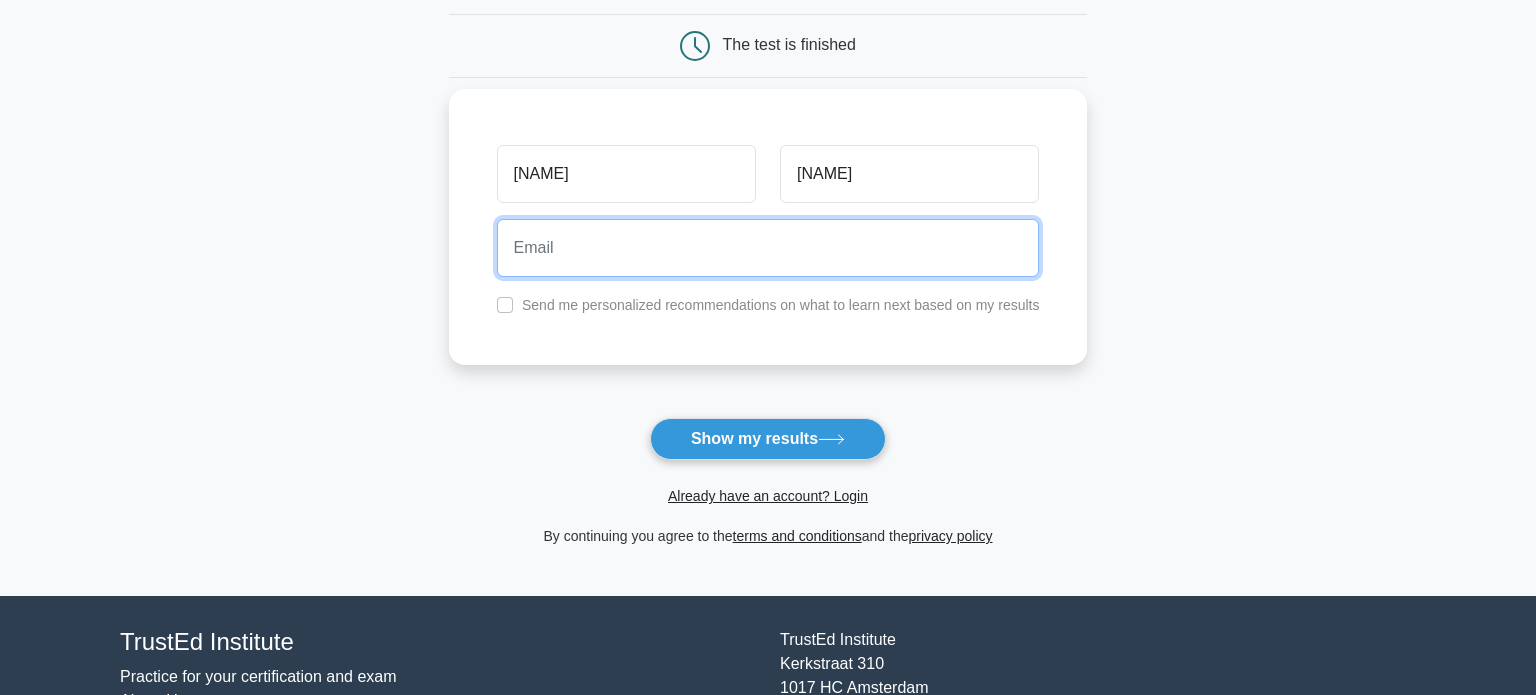 paste on "bradshawcalvin7@gmail.com" 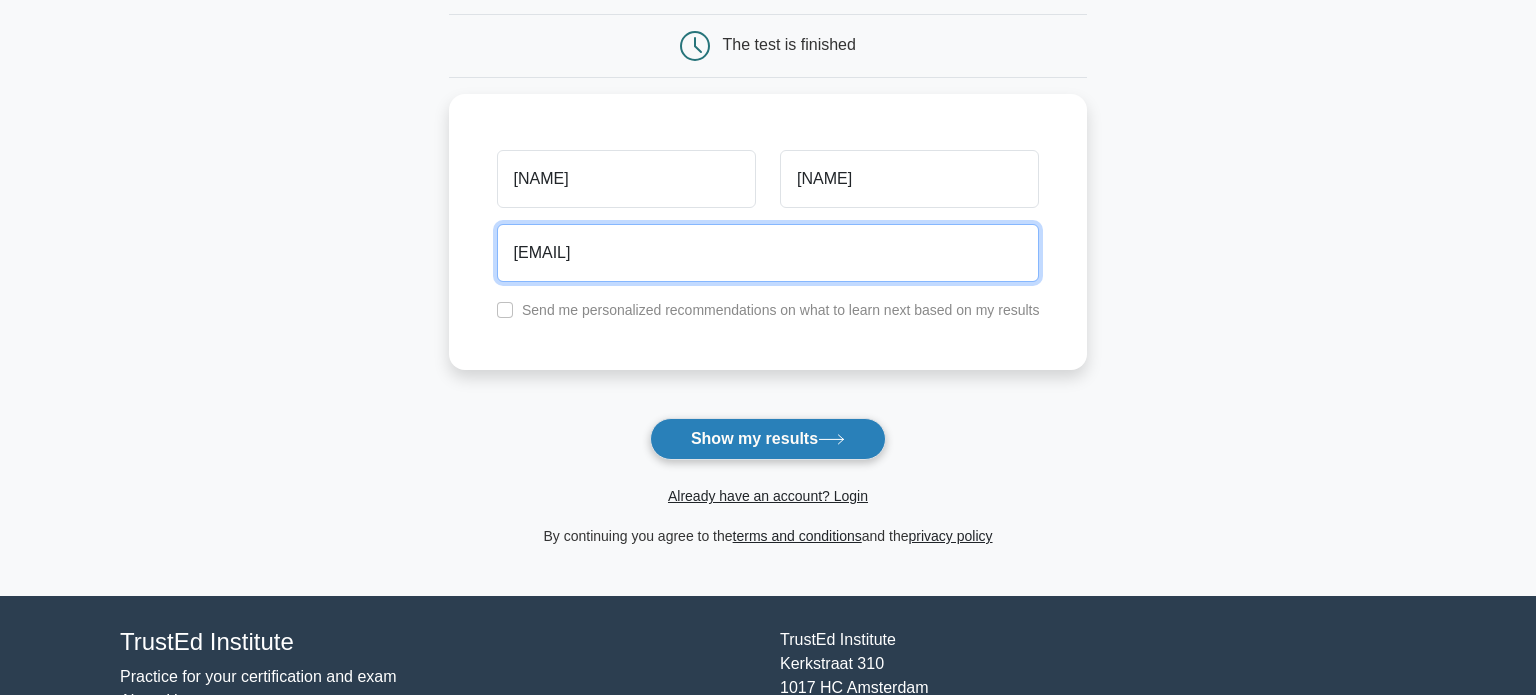 type on "bradshawcalvin7@gmail.com" 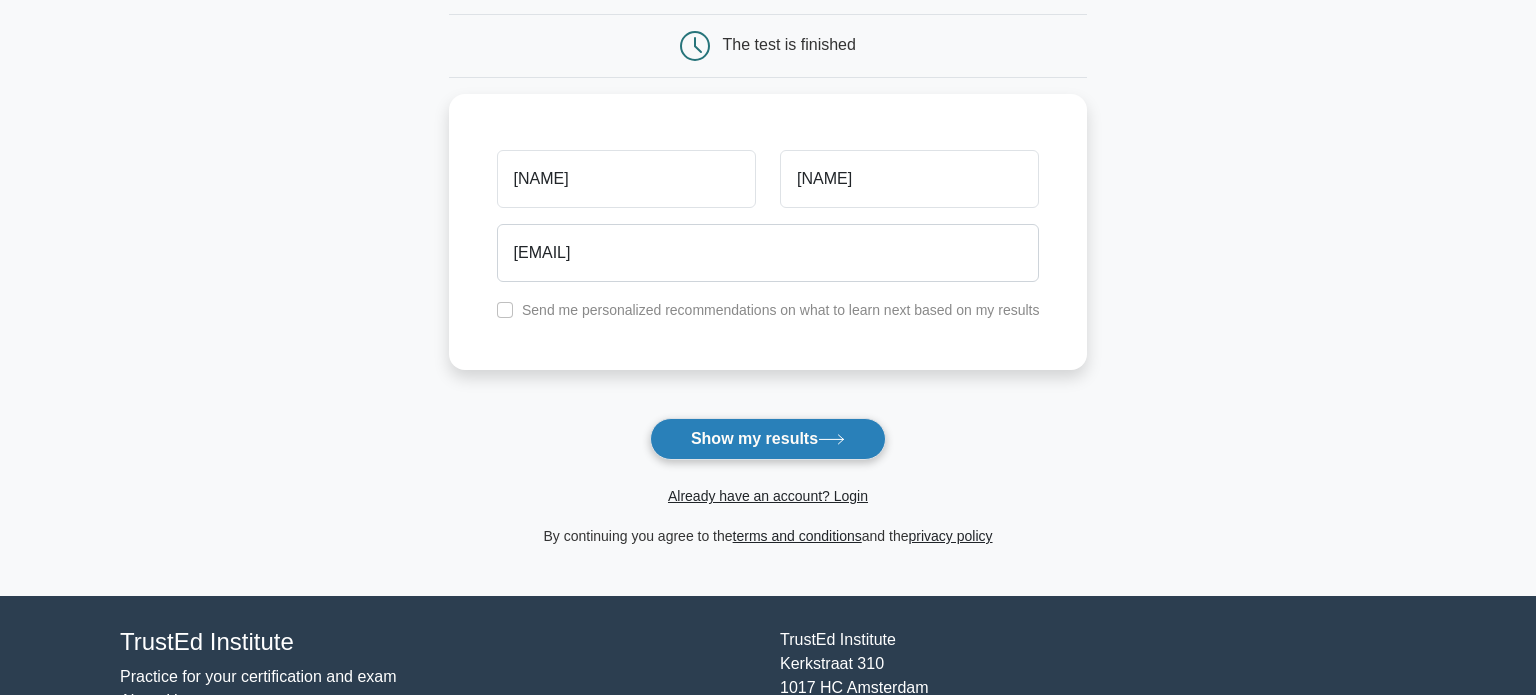 click on "Show my results" at bounding box center (768, 439) 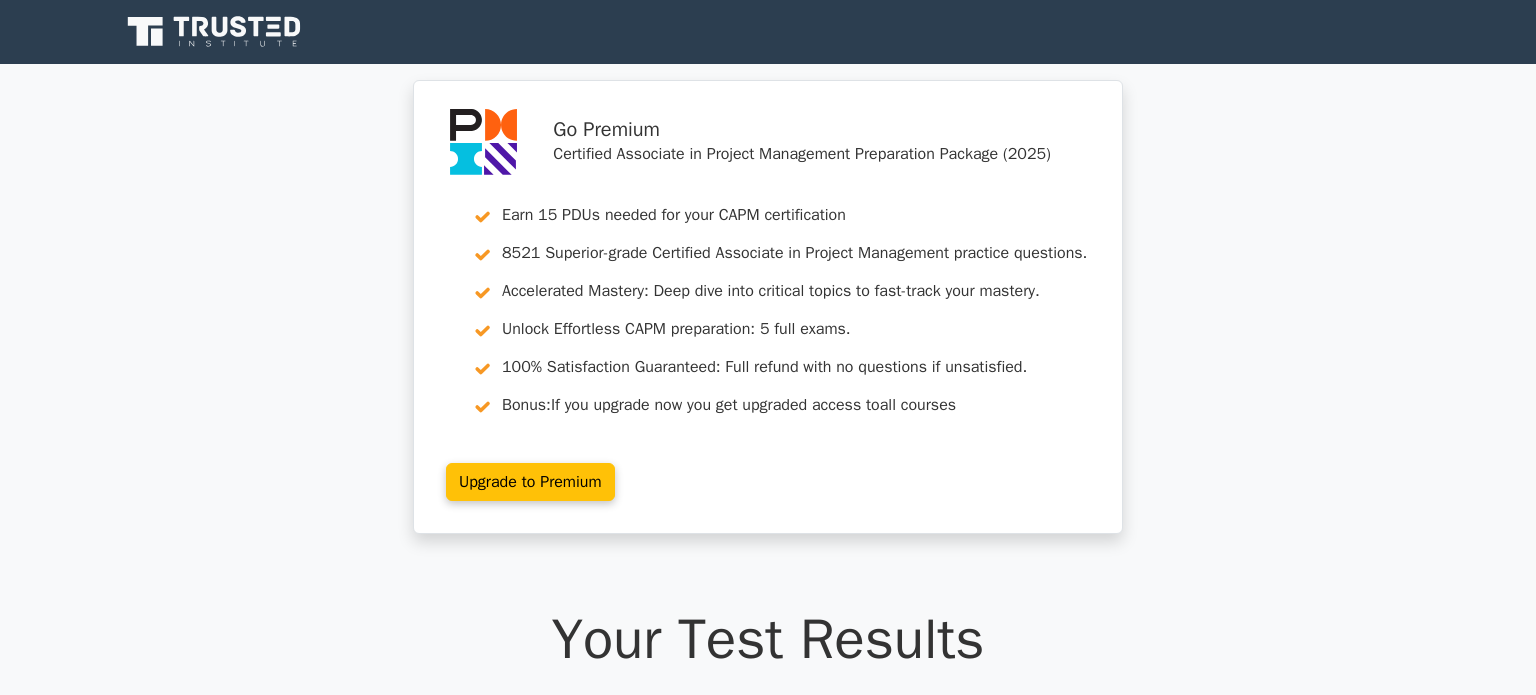 scroll, scrollTop: 0, scrollLeft: 0, axis: both 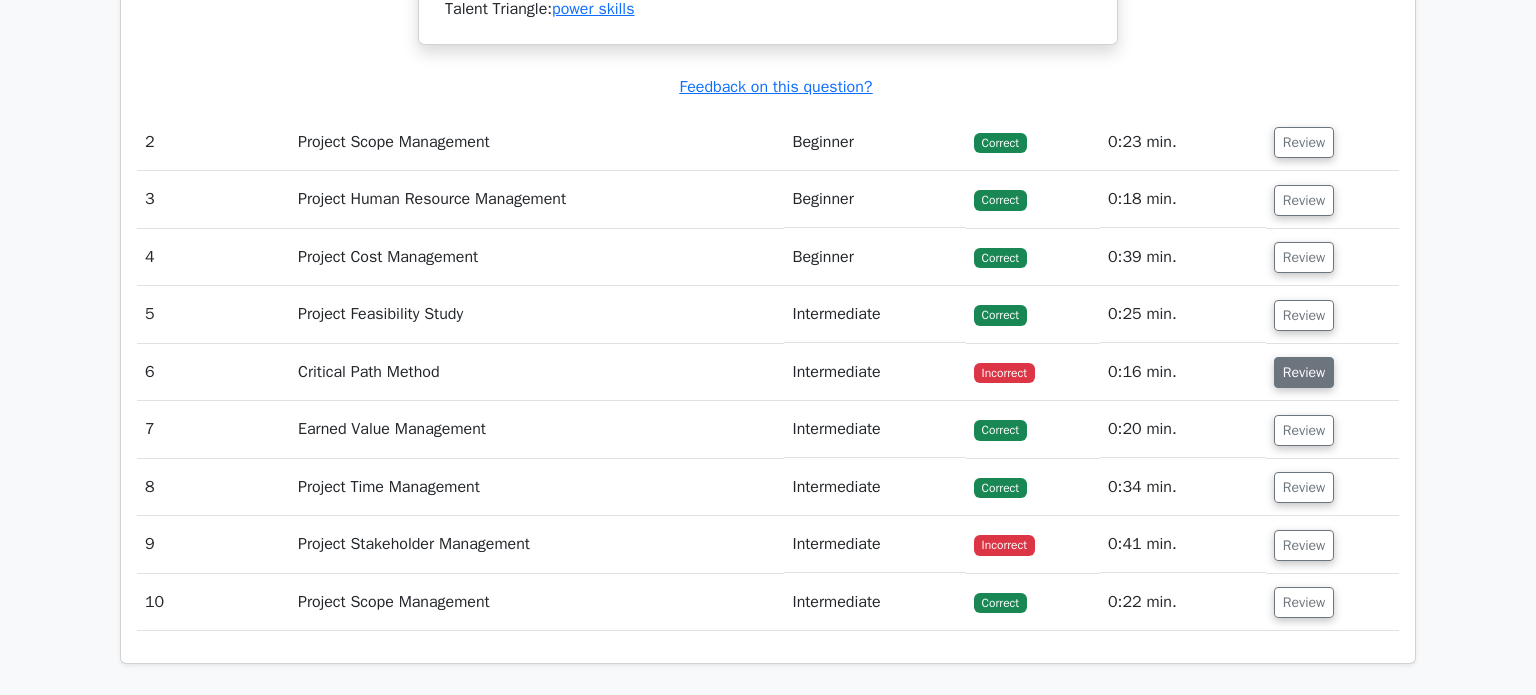 click on "Review" at bounding box center (1304, 372) 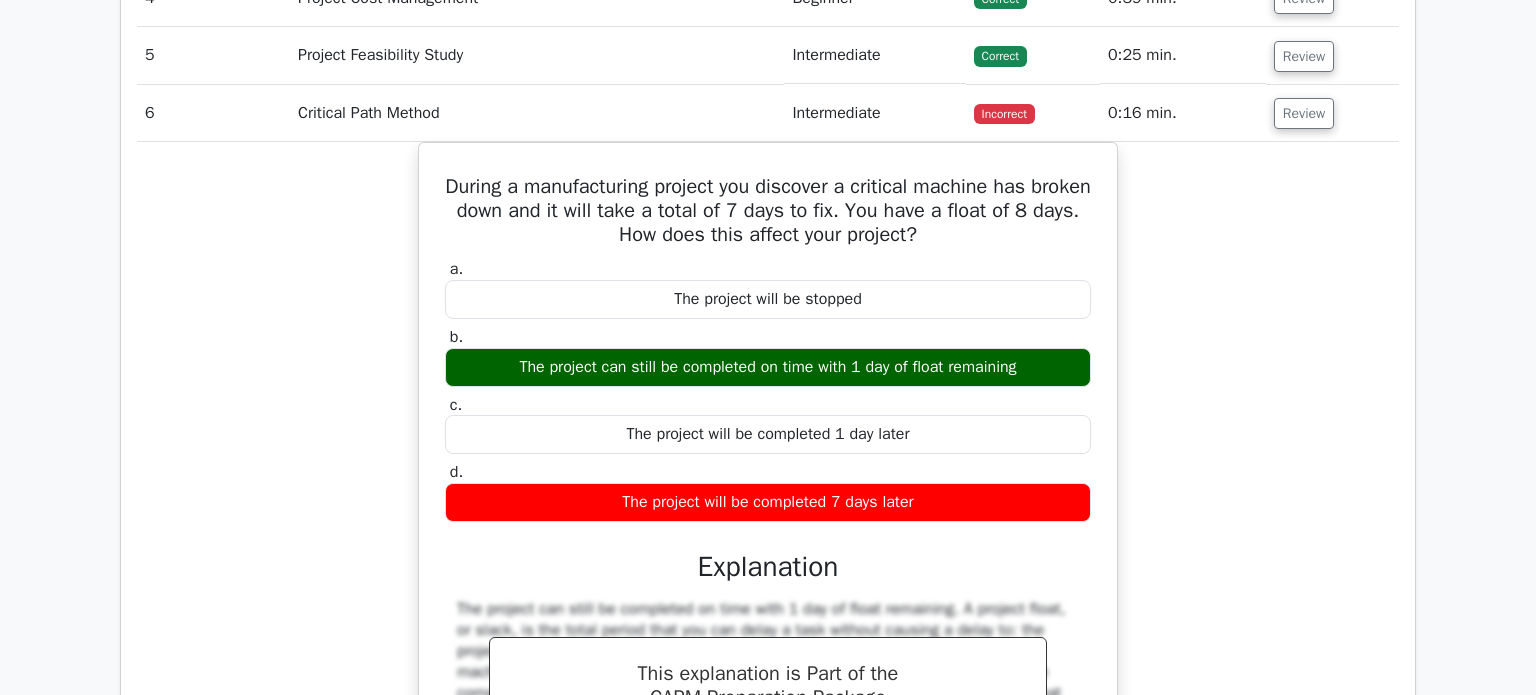 scroll, scrollTop: 3144, scrollLeft: 0, axis: vertical 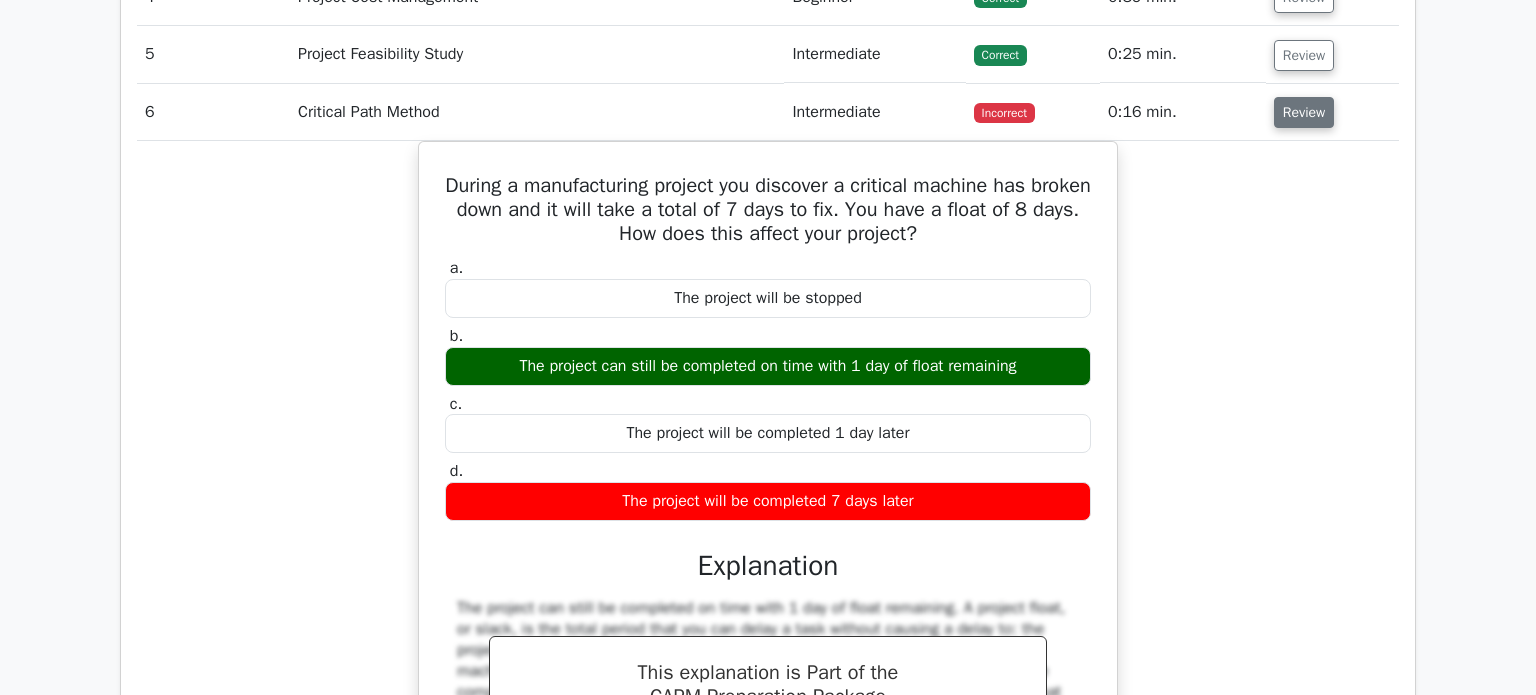 click on "Review" at bounding box center [1304, 112] 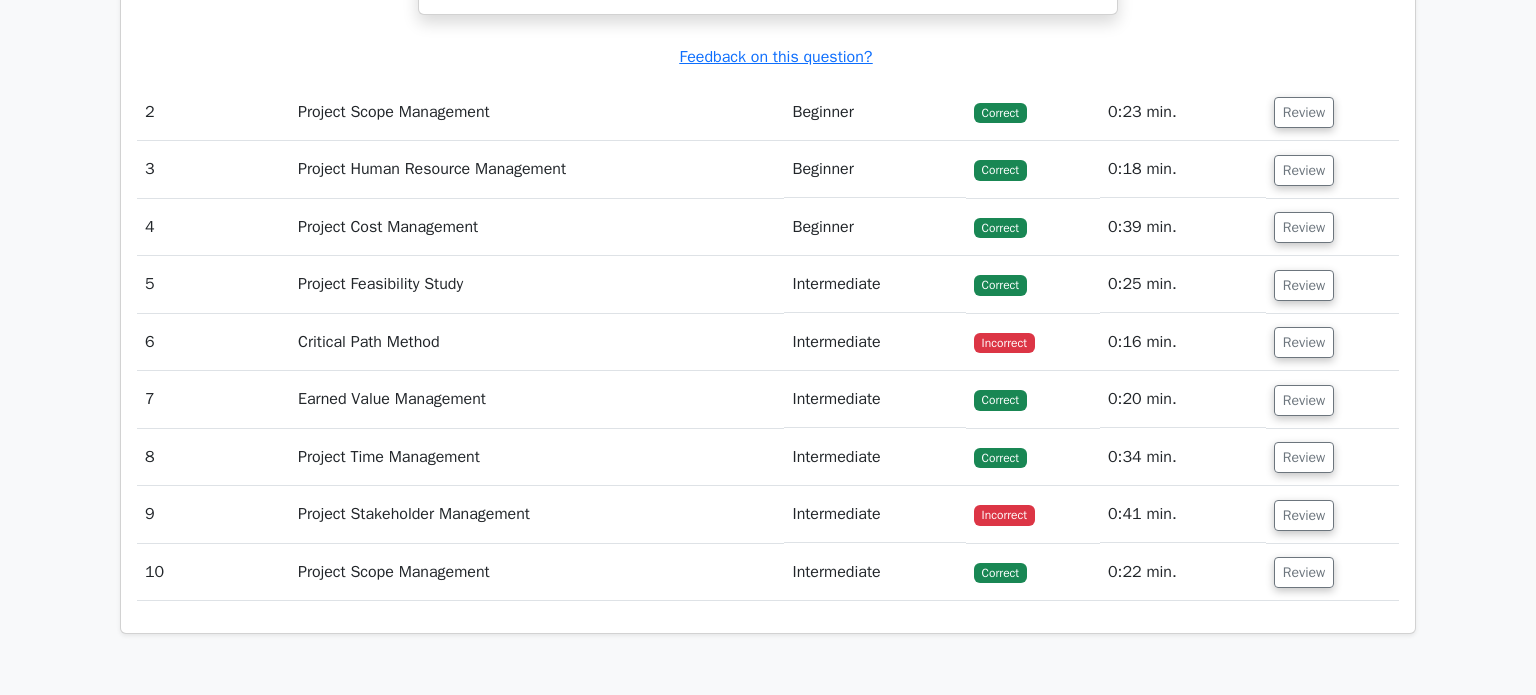scroll, scrollTop: 2946, scrollLeft: 0, axis: vertical 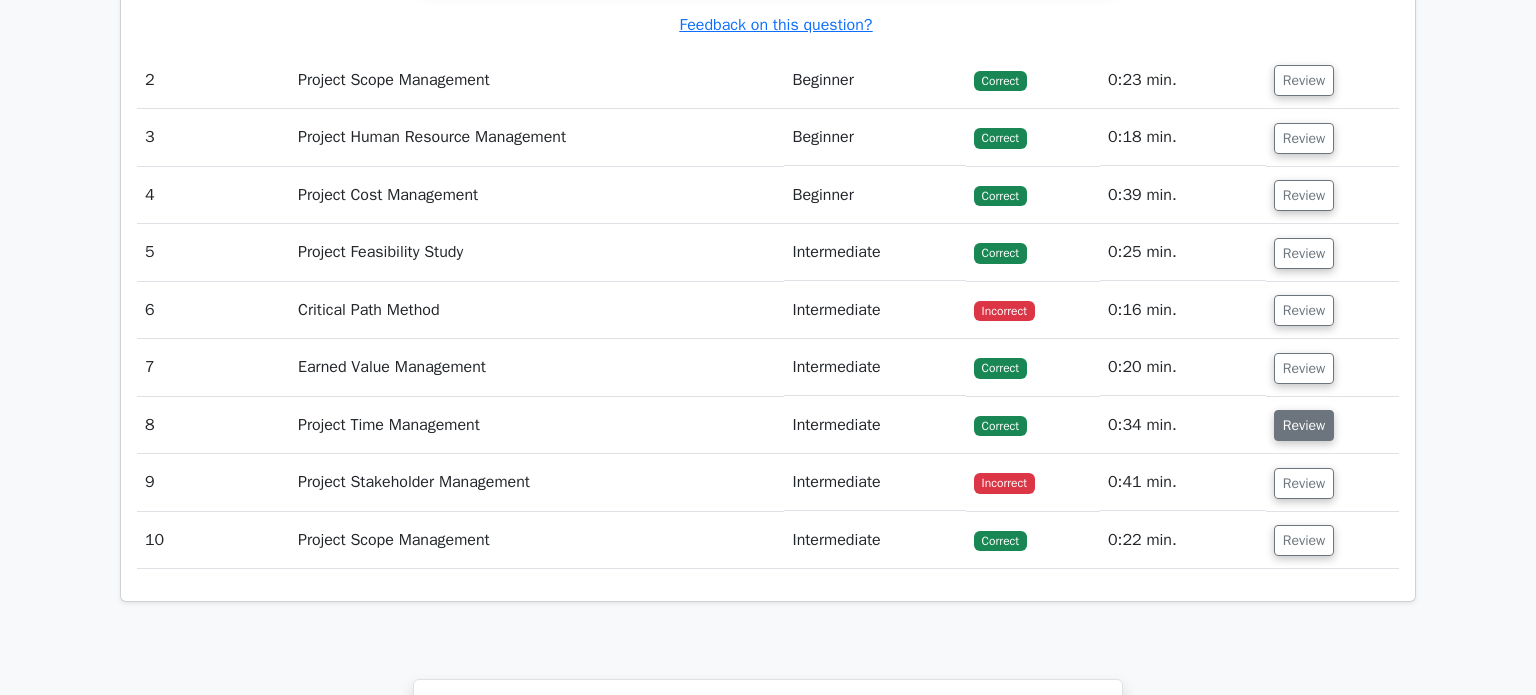 click on "Review" at bounding box center [1304, 425] 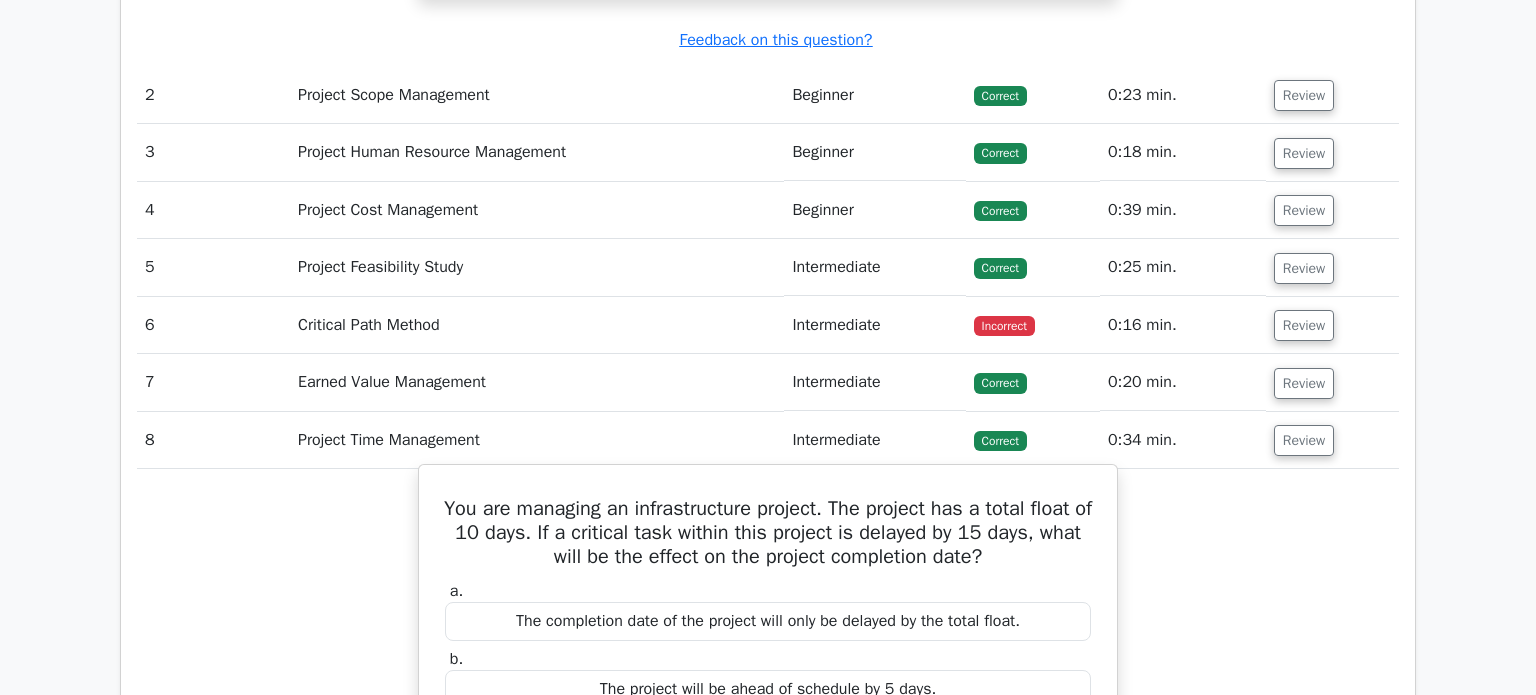 scroll, scrollTop: 2916, scrollLeft: 0, axis: vertical 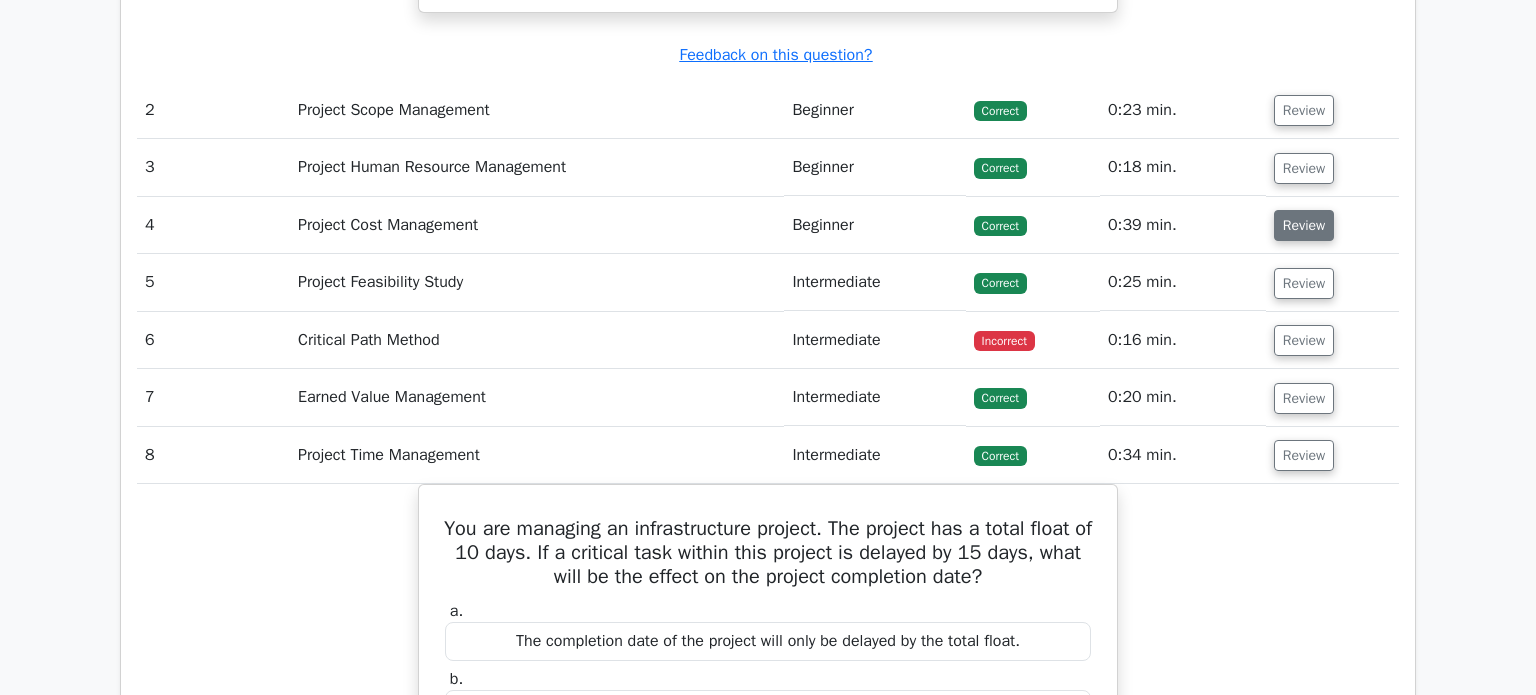 click on "Review" at bounding box center [1304, 225] 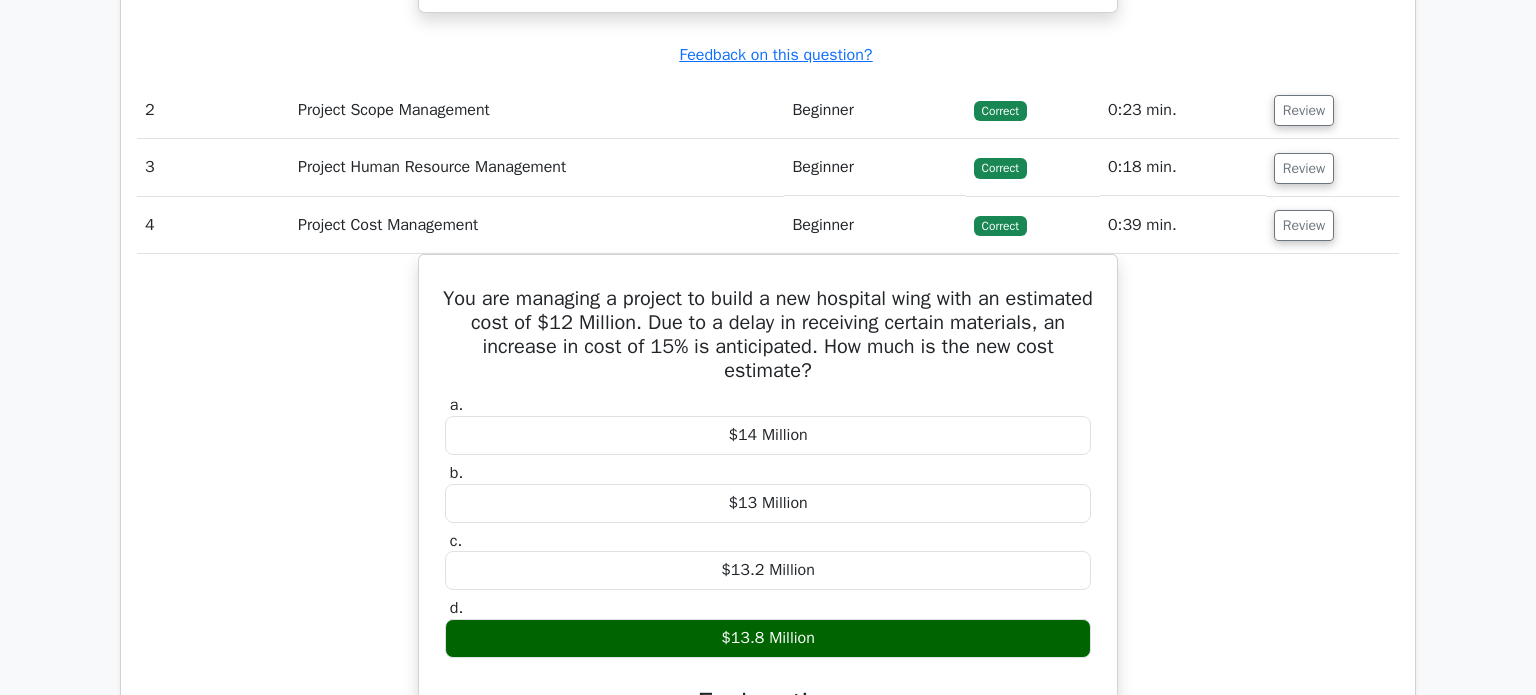 click on "Review" at bounding box center [1332, 167] 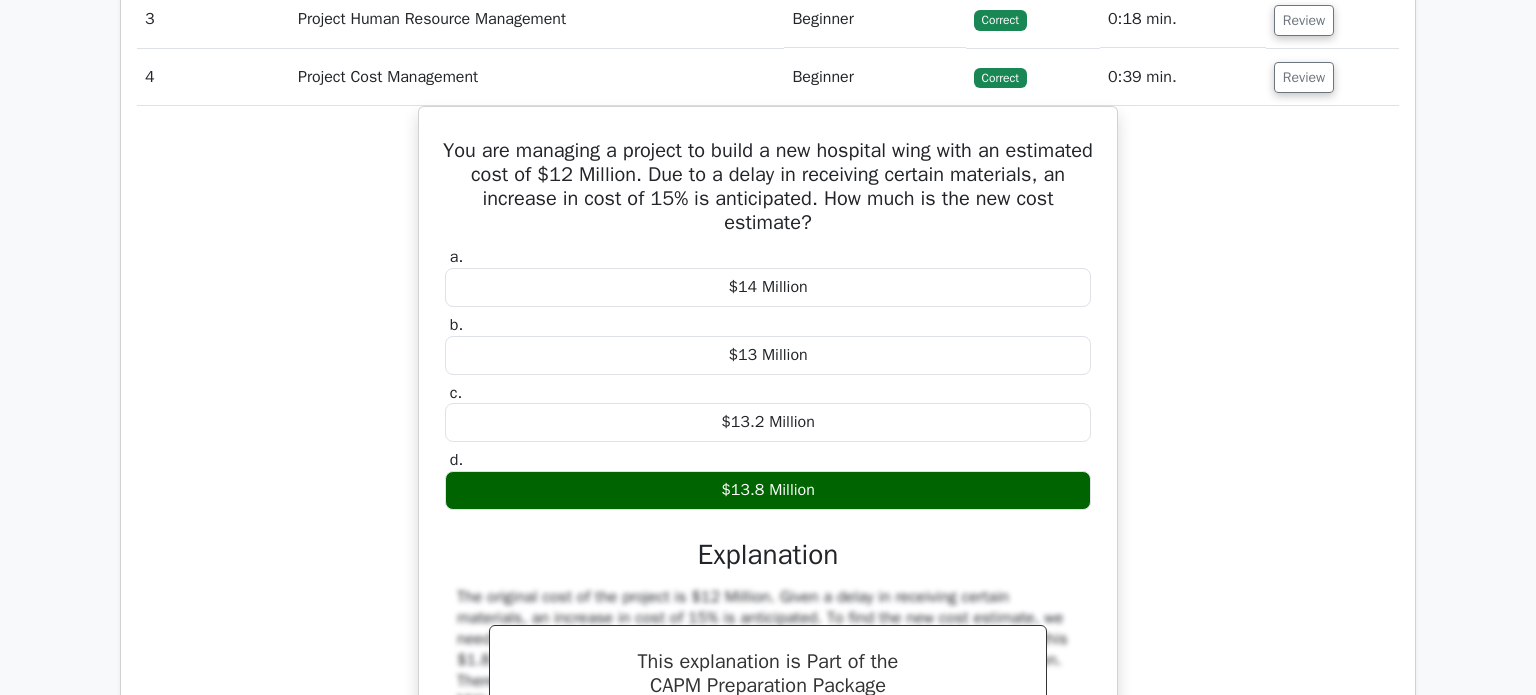 scroll, scrollTop: 3079, scrollLeft: 0, axis: vertical 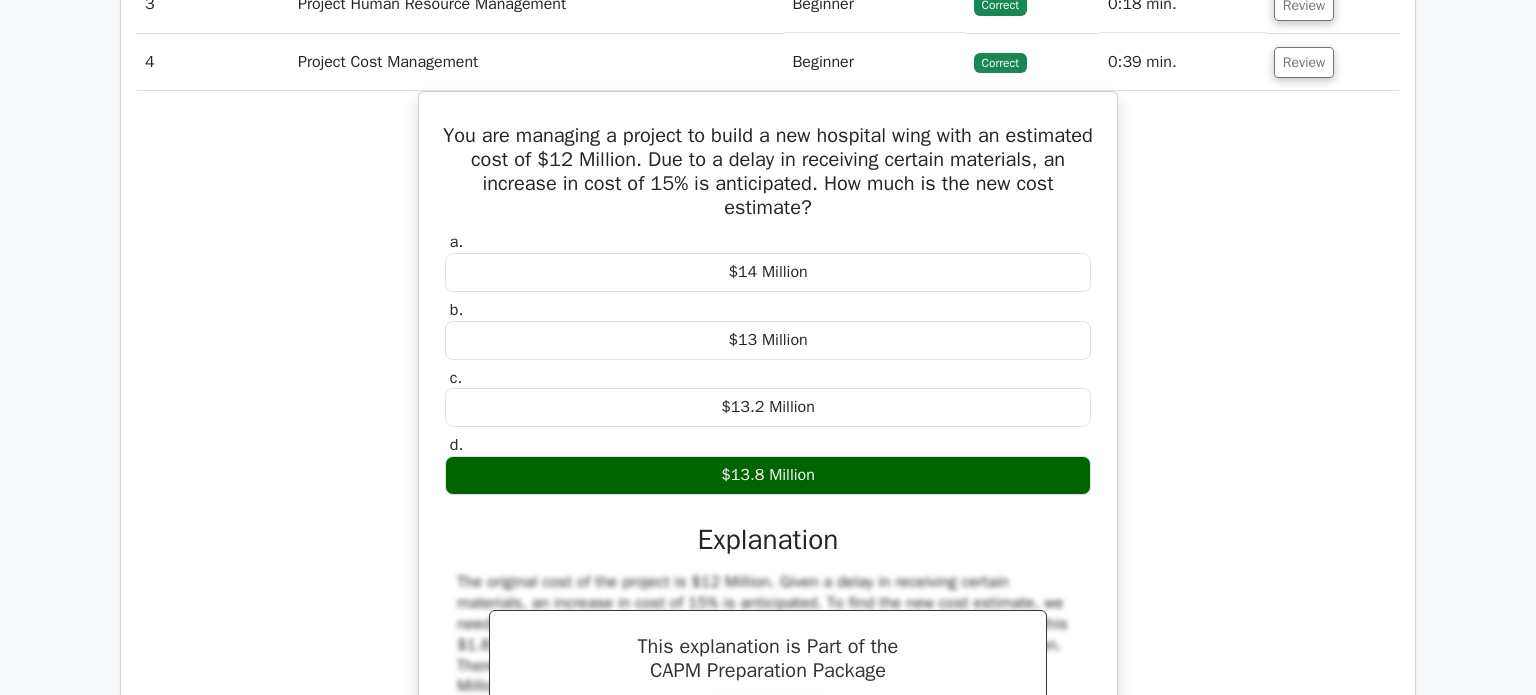 click on "You are managing a project to build a new hospital wing with an estimated cost of $12 Million. Due to a delay in receiving certain materials, an increase in cost of 15% is anticipated. How much is the new cost estimate?
a.
$14 Million
b.
c. d." at bounding box center [768, 496] 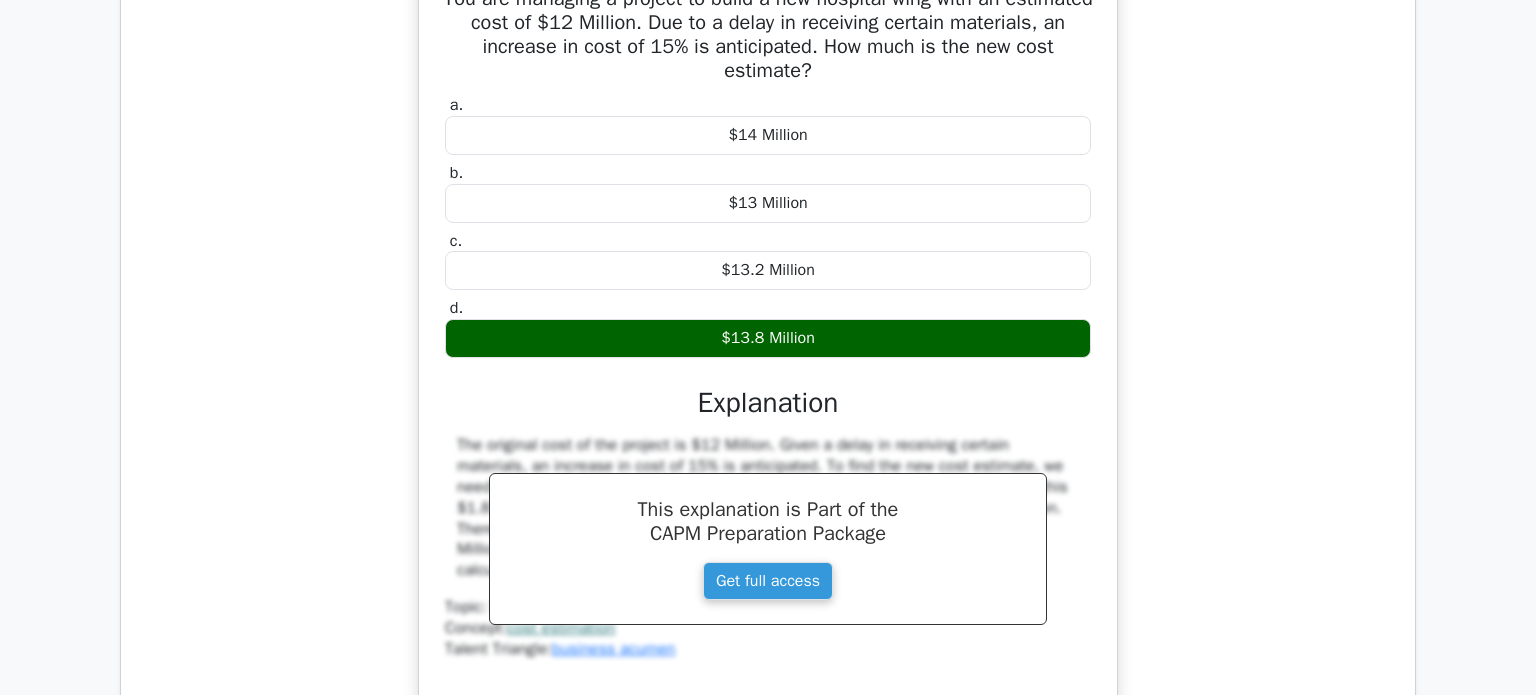 scroll, scrollTop: 3240, scrollLeft: 0, axis: vertical 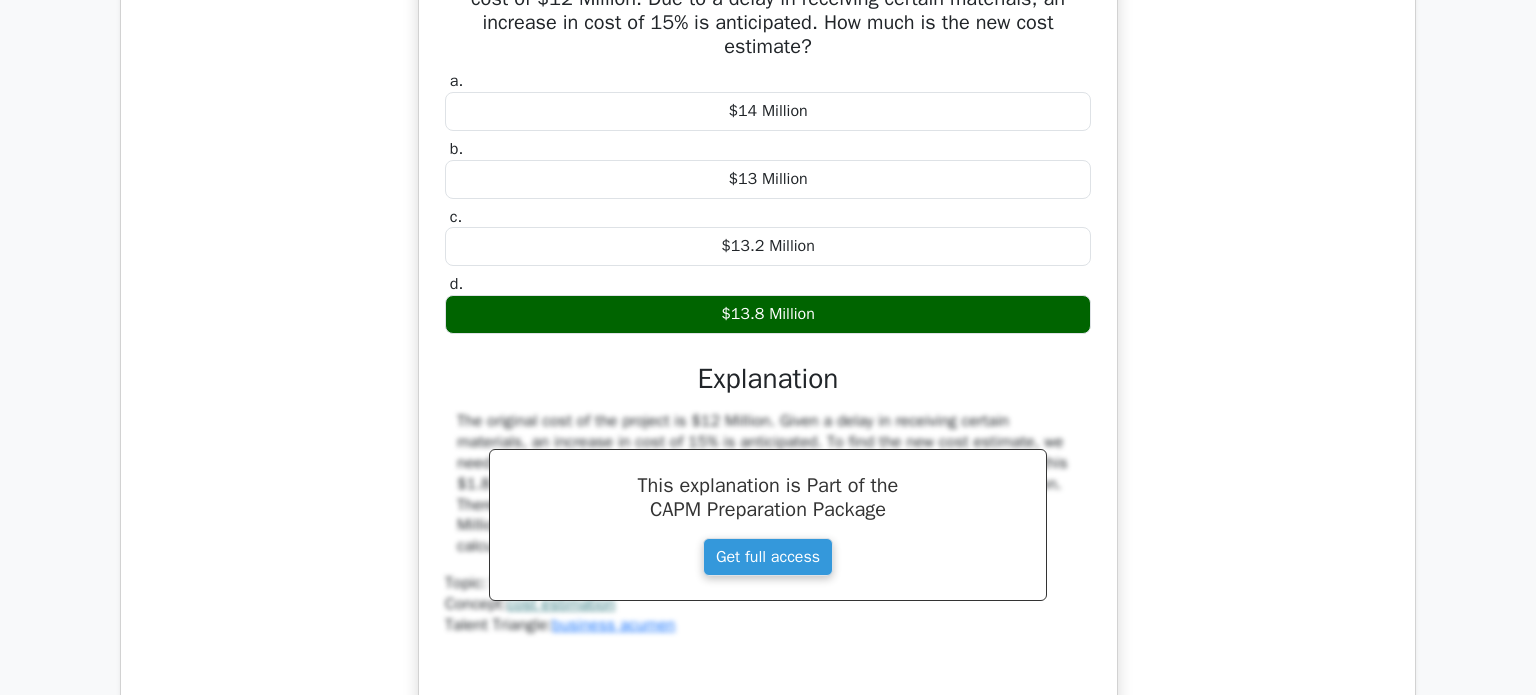 click on "You are managing a project to build a new hospital wing with an estimated cost of $12 Million. Due to a delay in receiving certain materials, an increase in cost of 15% is anticipated. How much is the new cost estimate?
a.
$14 Million
b.
c. d." at bounding box center [768, 335] 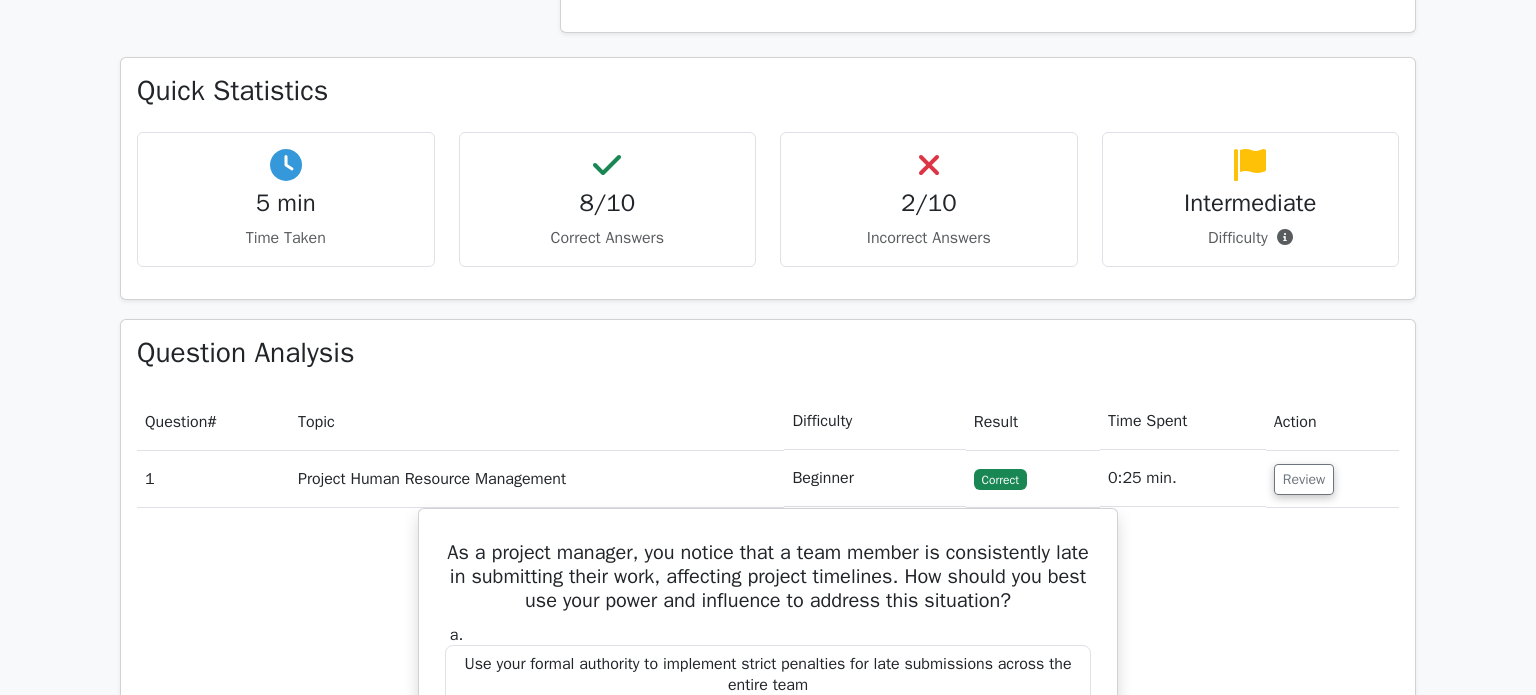 scroll, scrollTop: 1256, scrollLeft: 0, axis: vertical 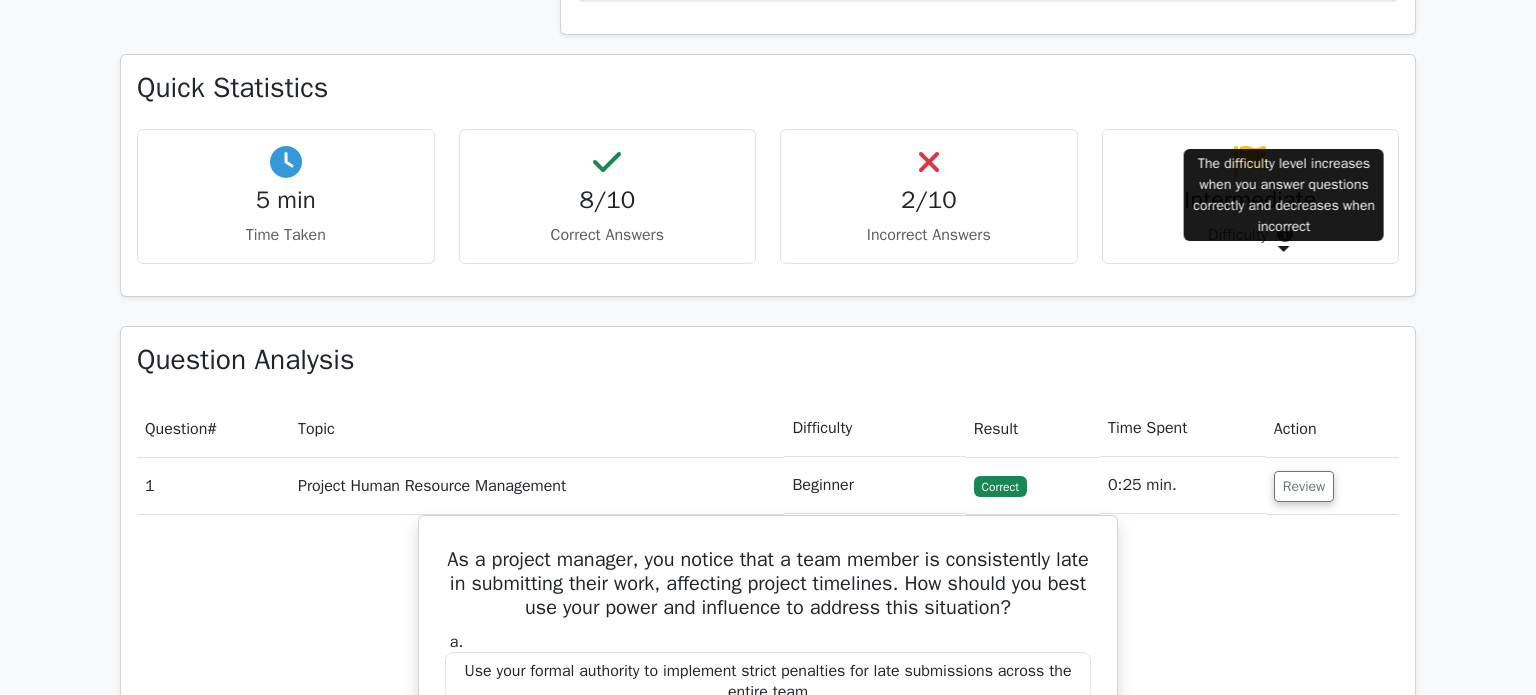 click at bounding box center [1285, 234] 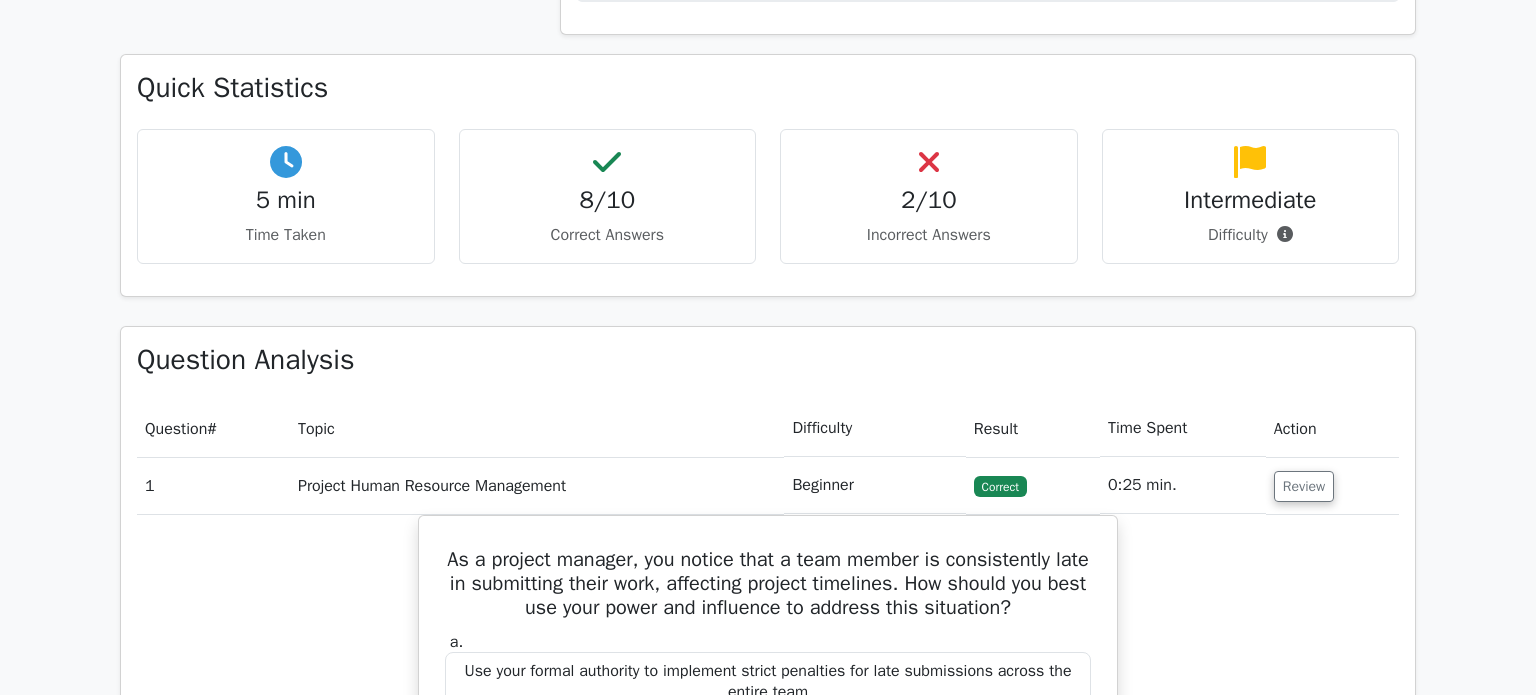 click on "5 min
Time Taken" at bounding box center (286, 196) 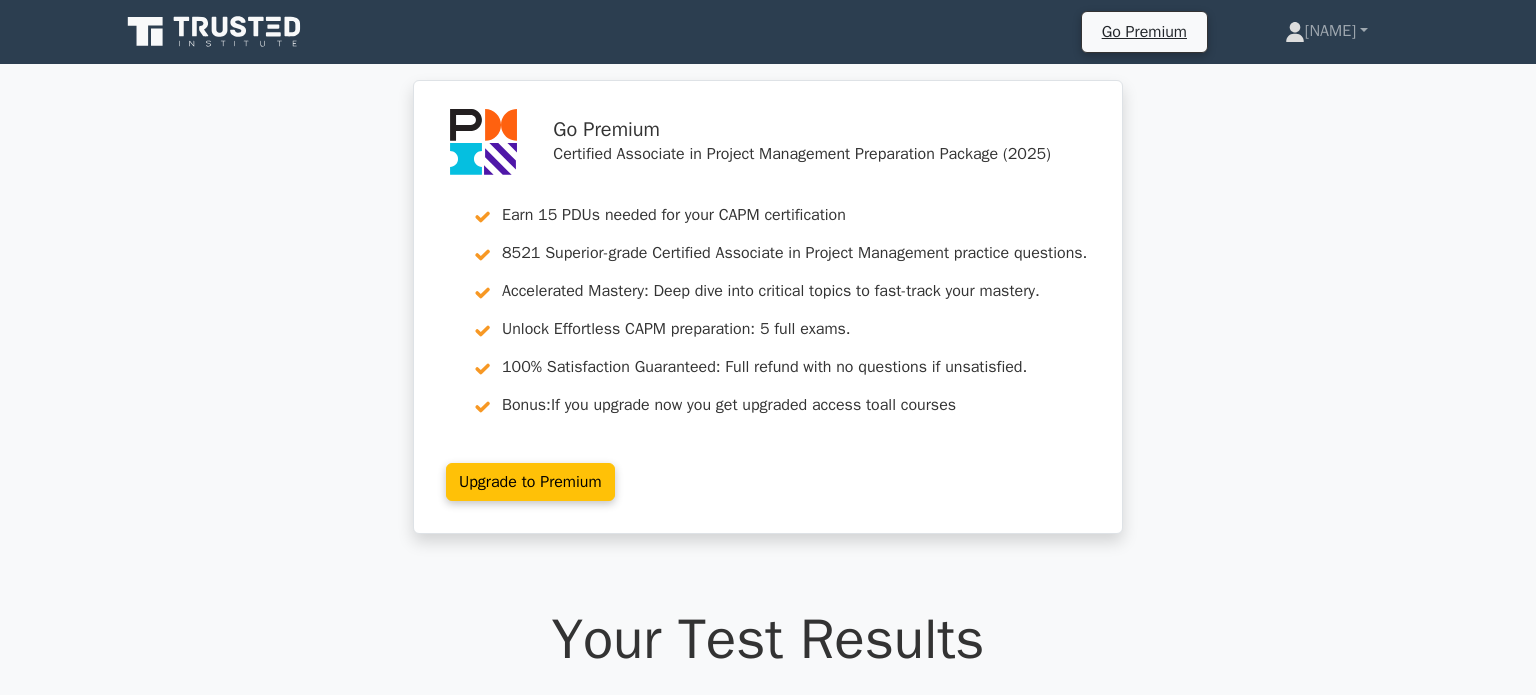 scroll, scrollTop: 608, scrollLeft: 0, axis: vertical 